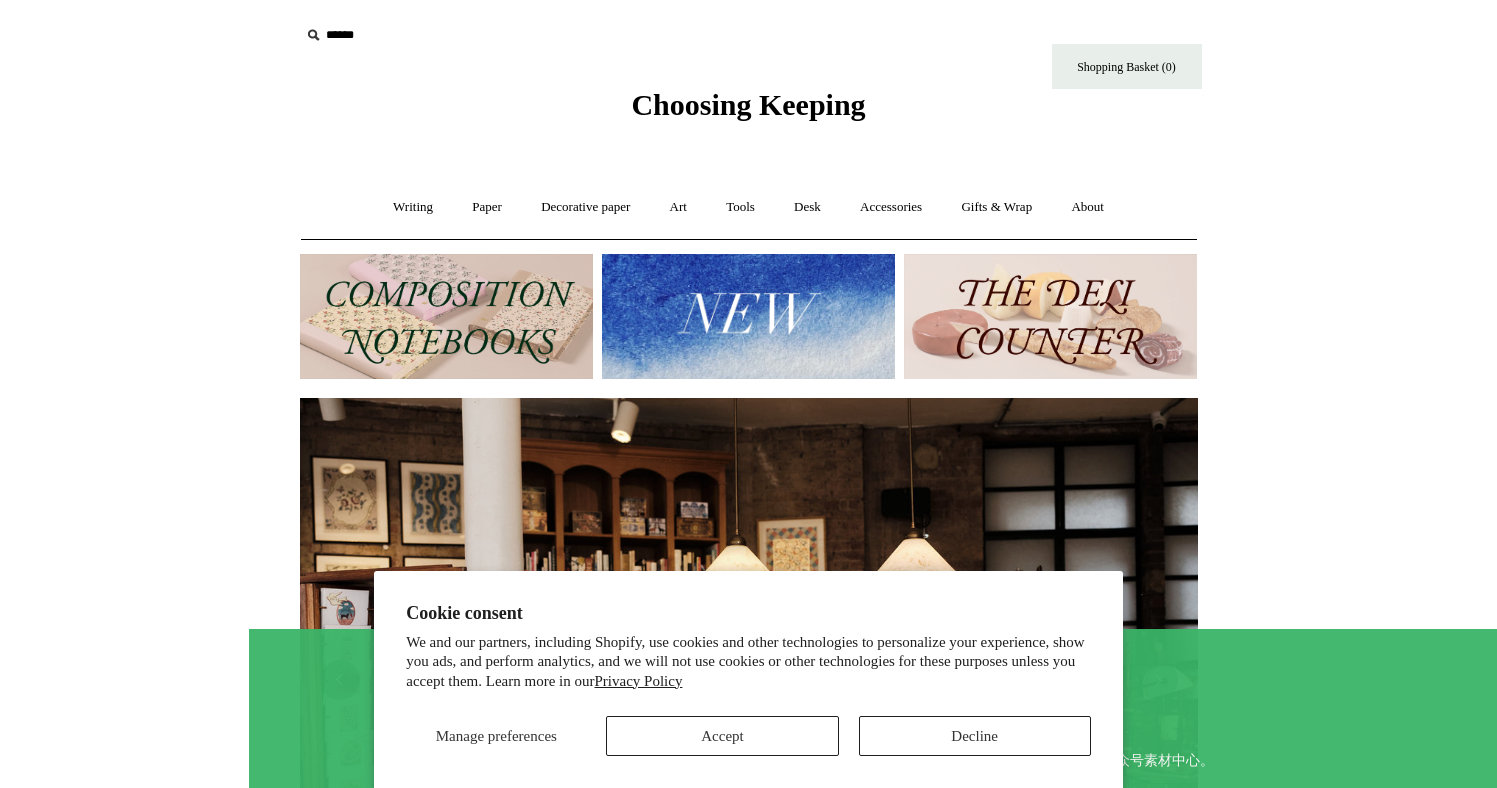 scroll, scrollTop: 0, scrollLeft: 0, axis: both 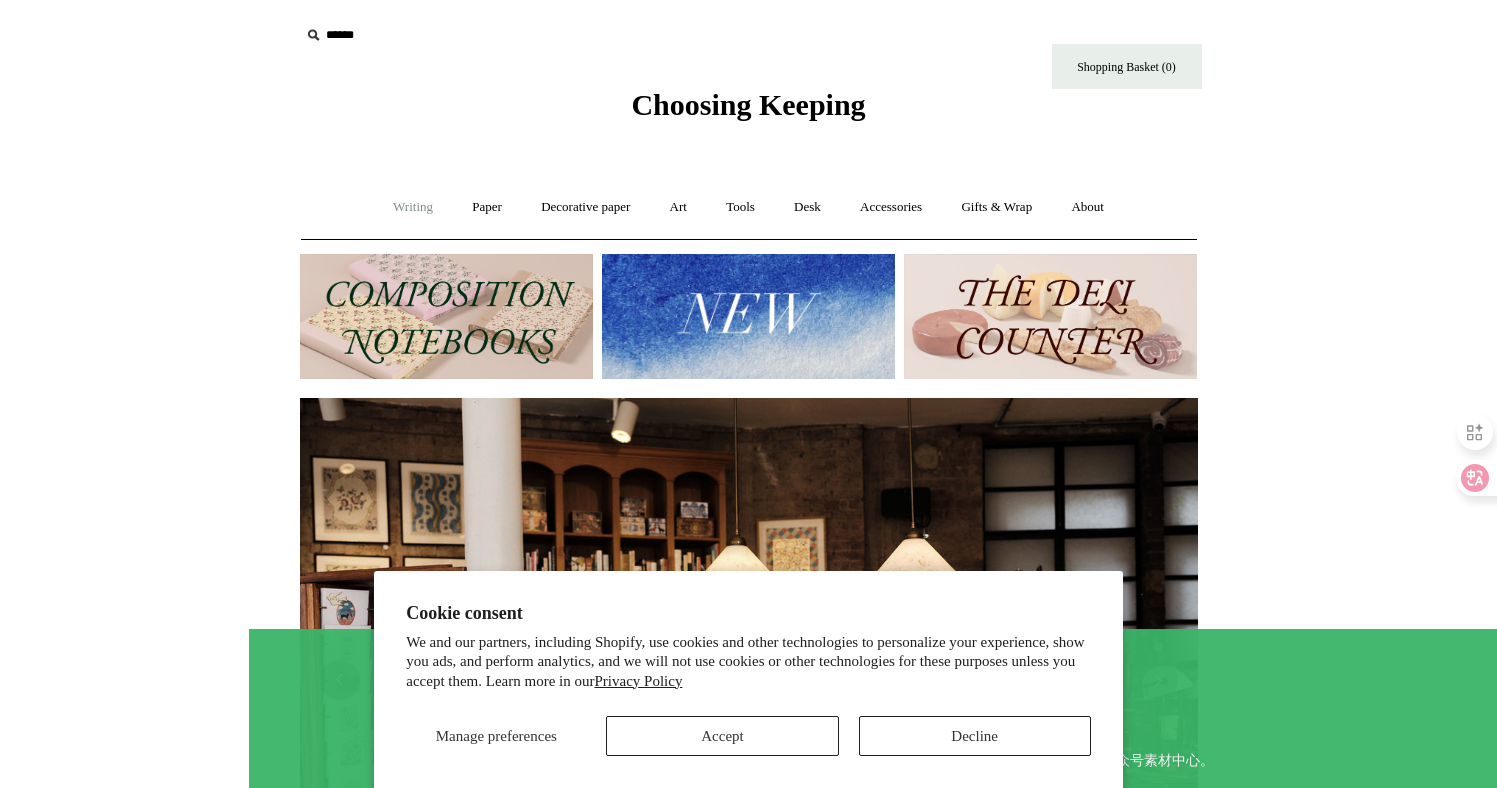 click on "Writing +" at bounding box center (413, 207) 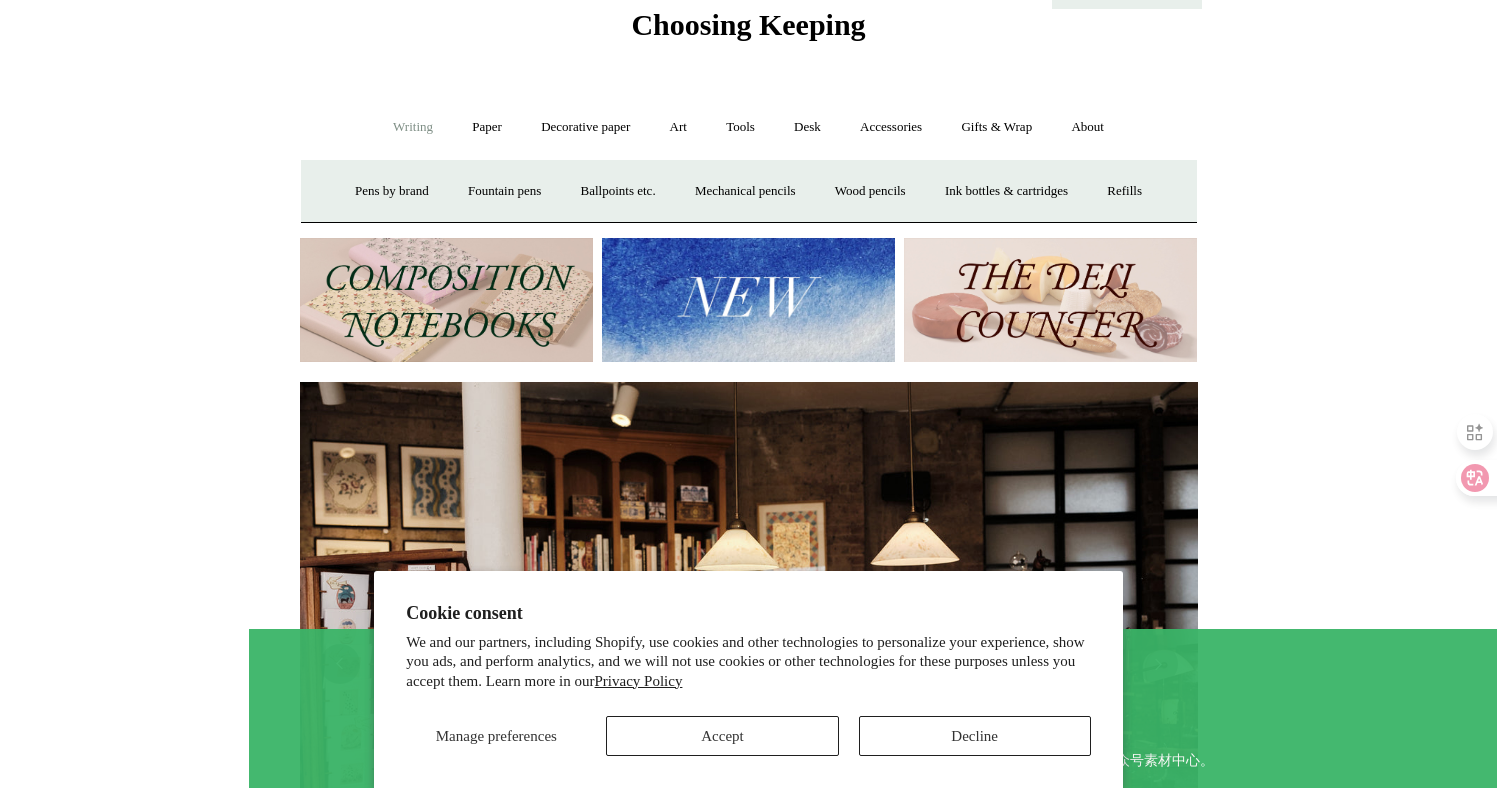 scroll, scrollTop: 632, scrollLeft: 0, axis: vertical 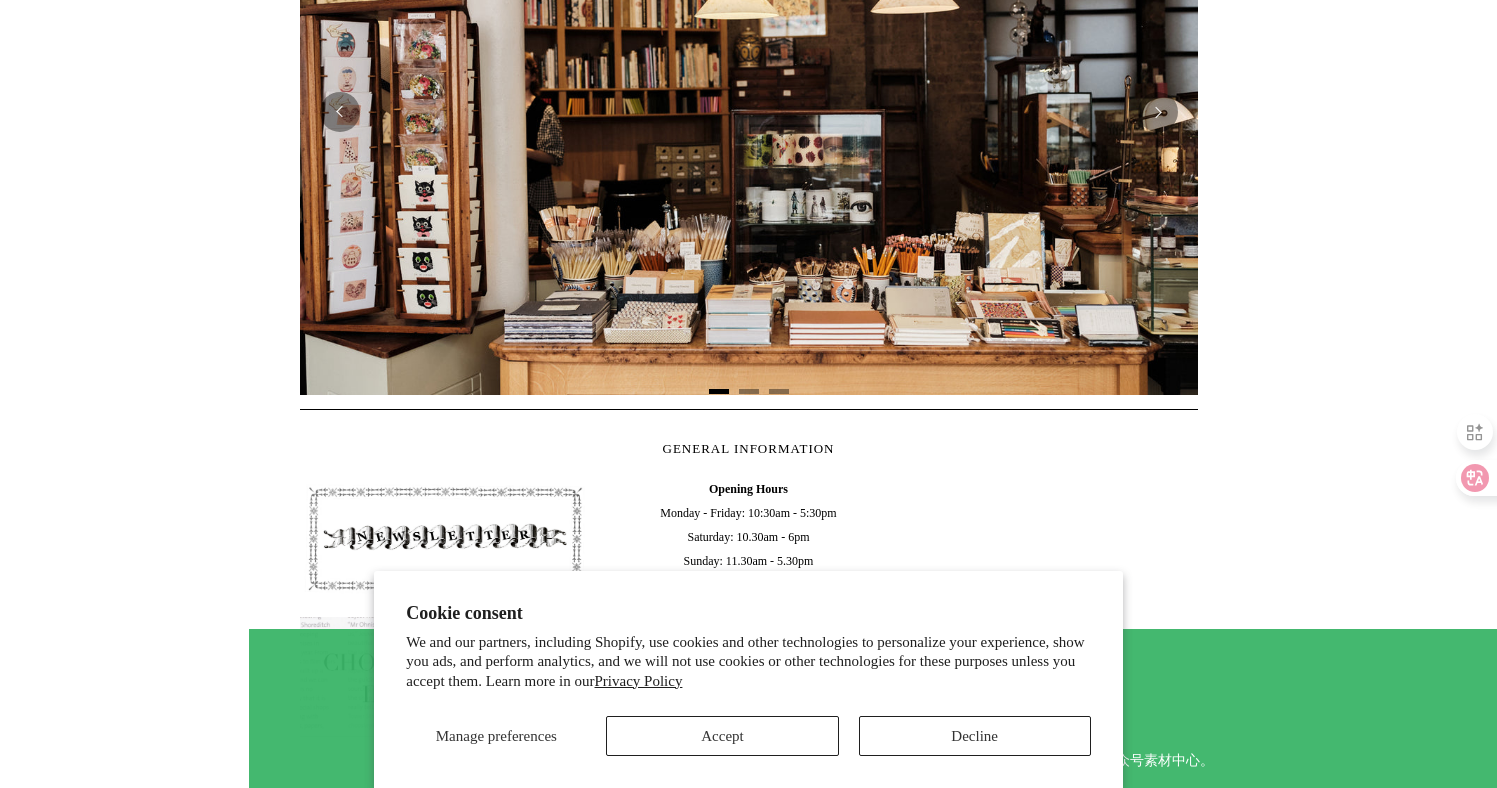 click at bounding box center [749, 112] 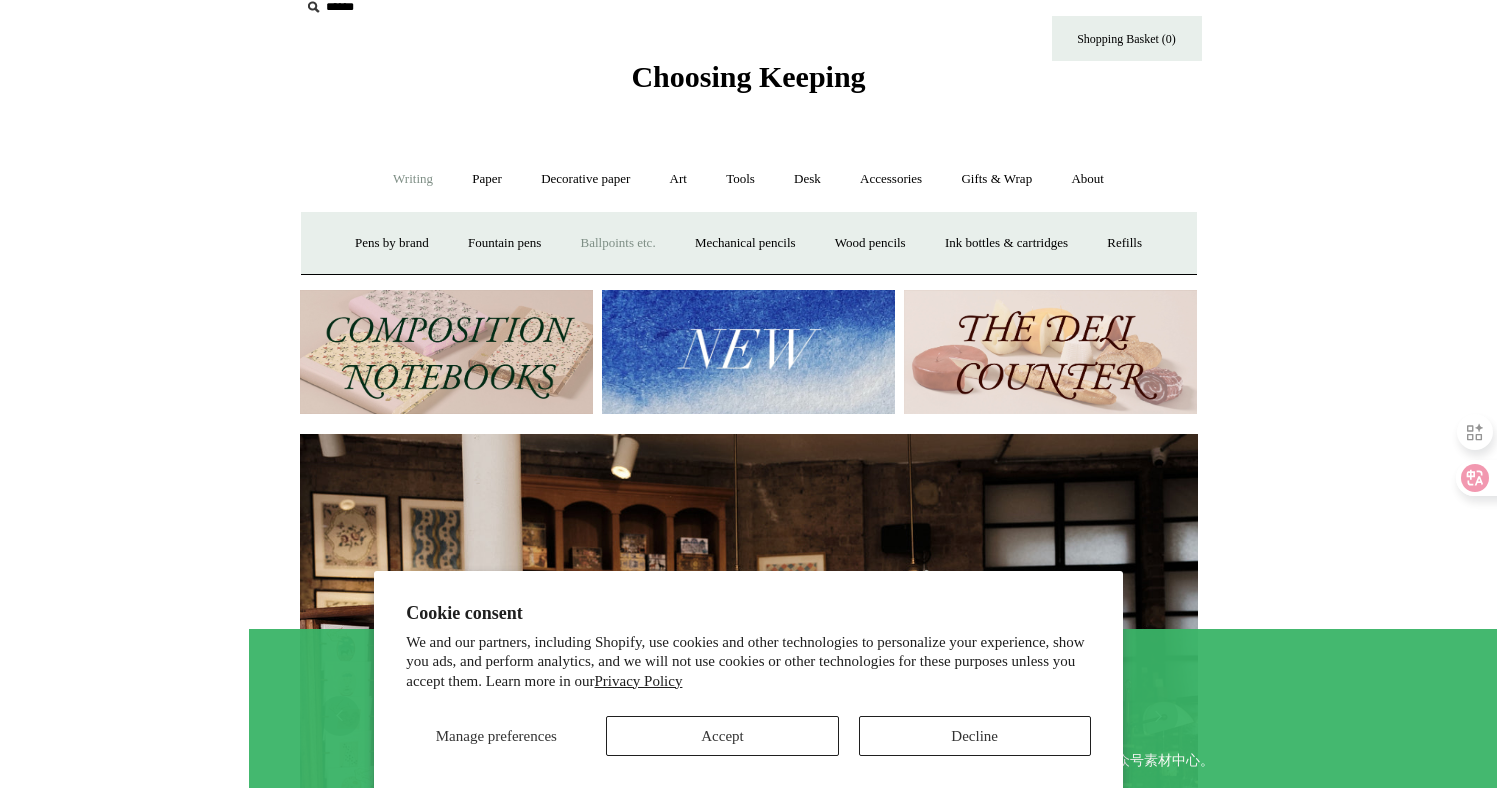scroll, scrollTop: 0, scrollLeft: 0, axis: both 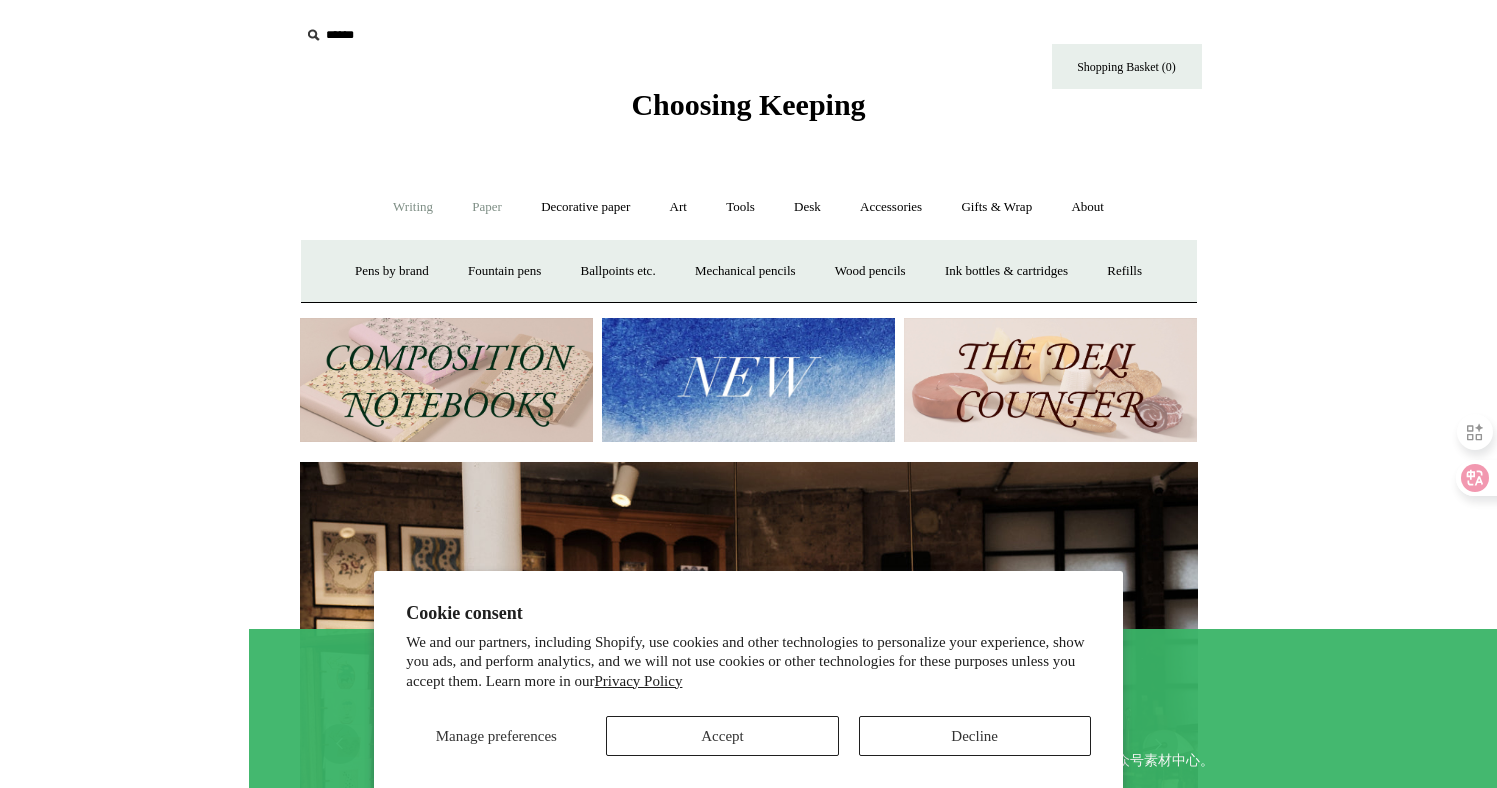 click on "Paper +" at bounding box center [487, 207] 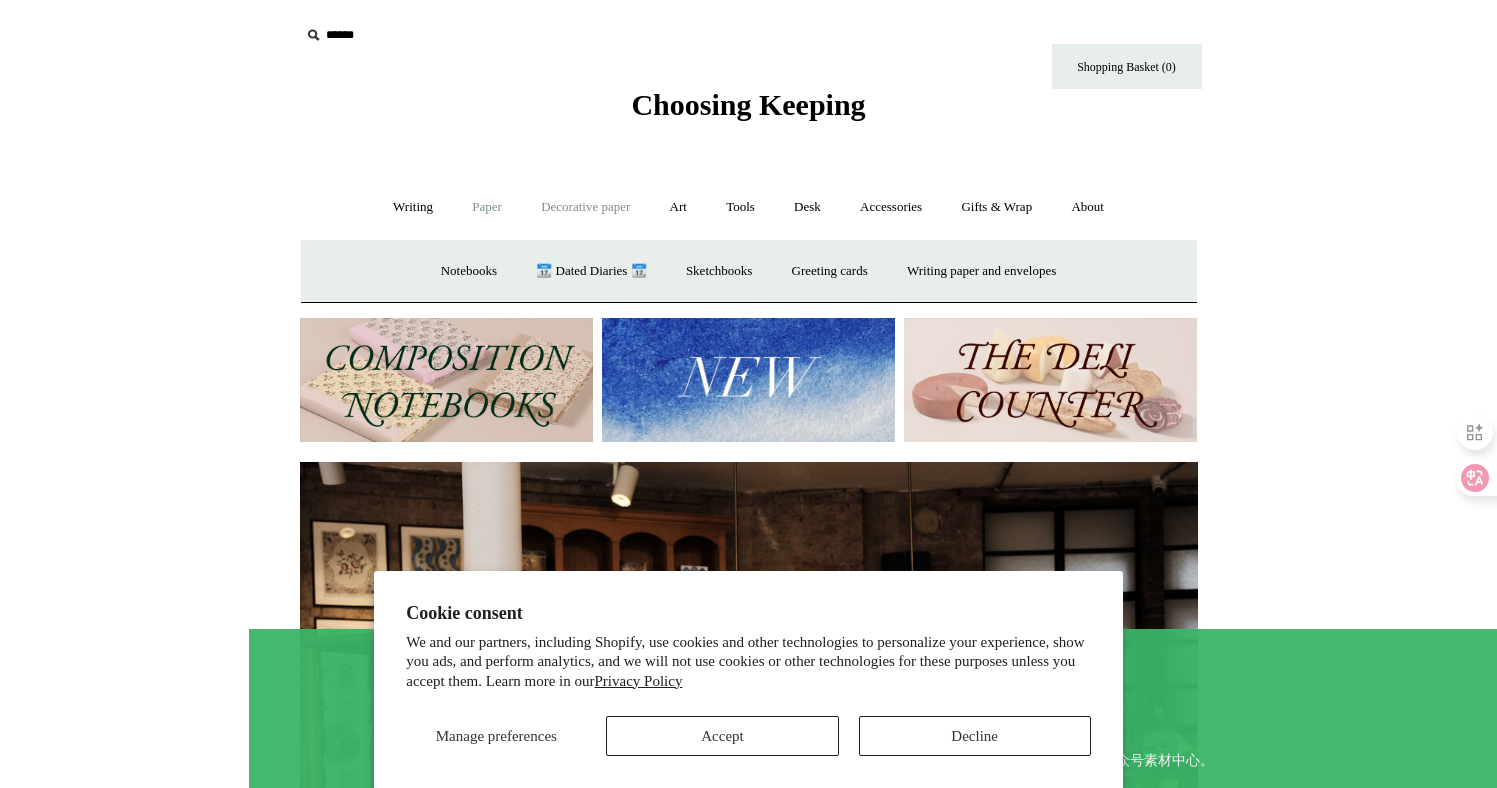 click on "Decorative paper +" at bounding box center (585, 207) 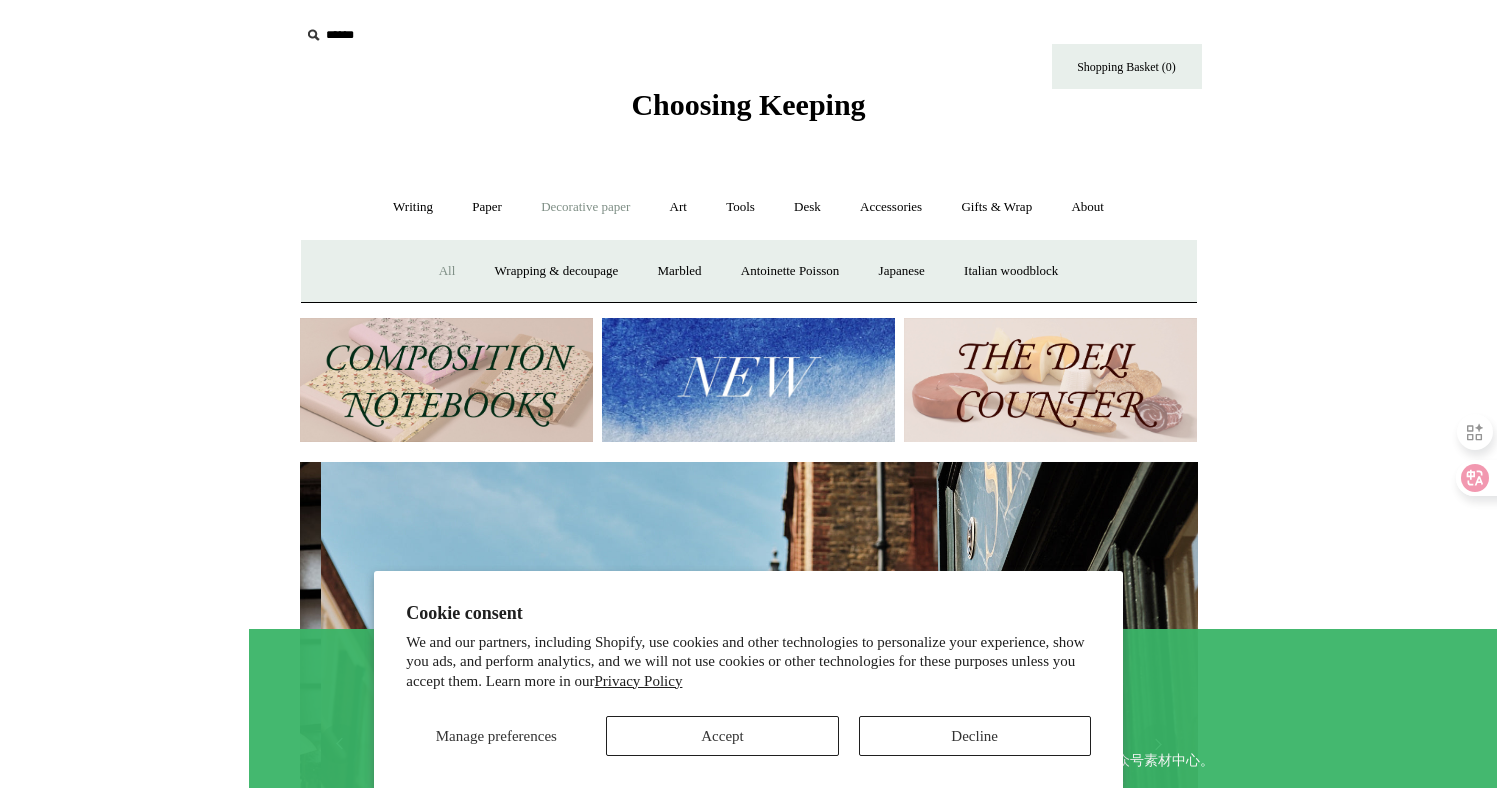 scroll, scrollTop: 0, scrollLeft: 898, axis: horizontal 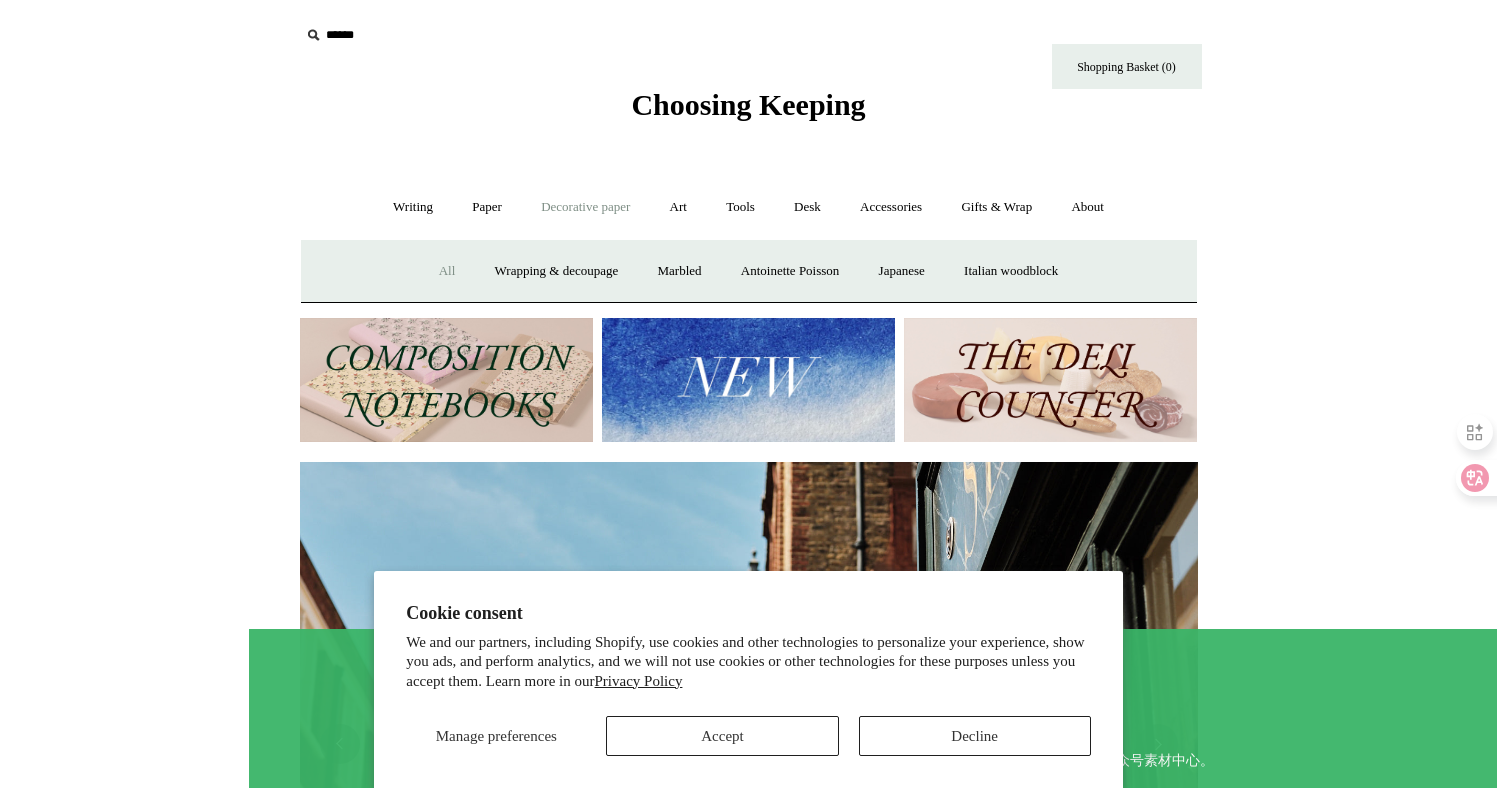 click on "All" at bounding box center [447, 271] 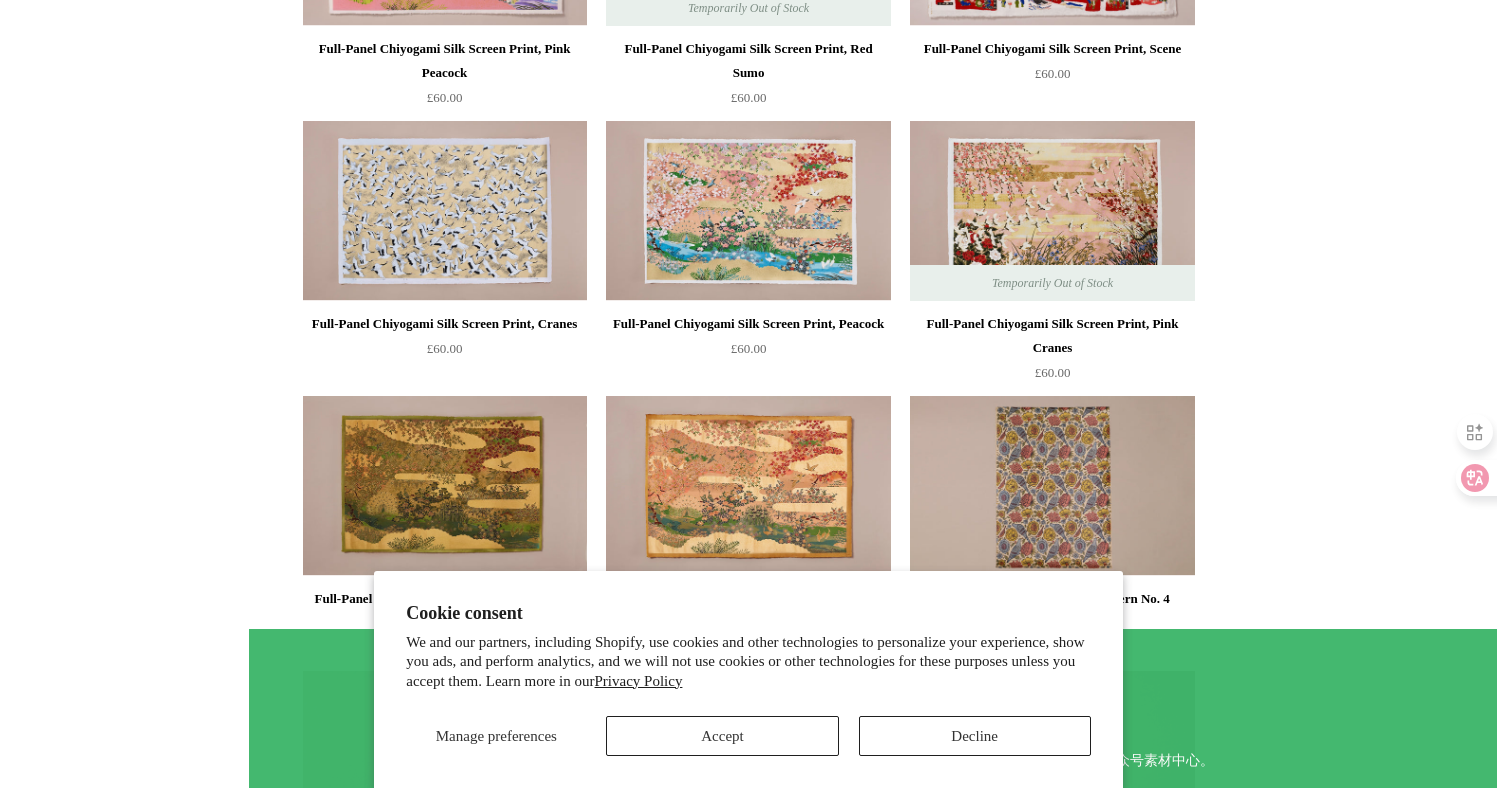 scroll, scrollTop: 0, scrollLeft: 0, axis: both 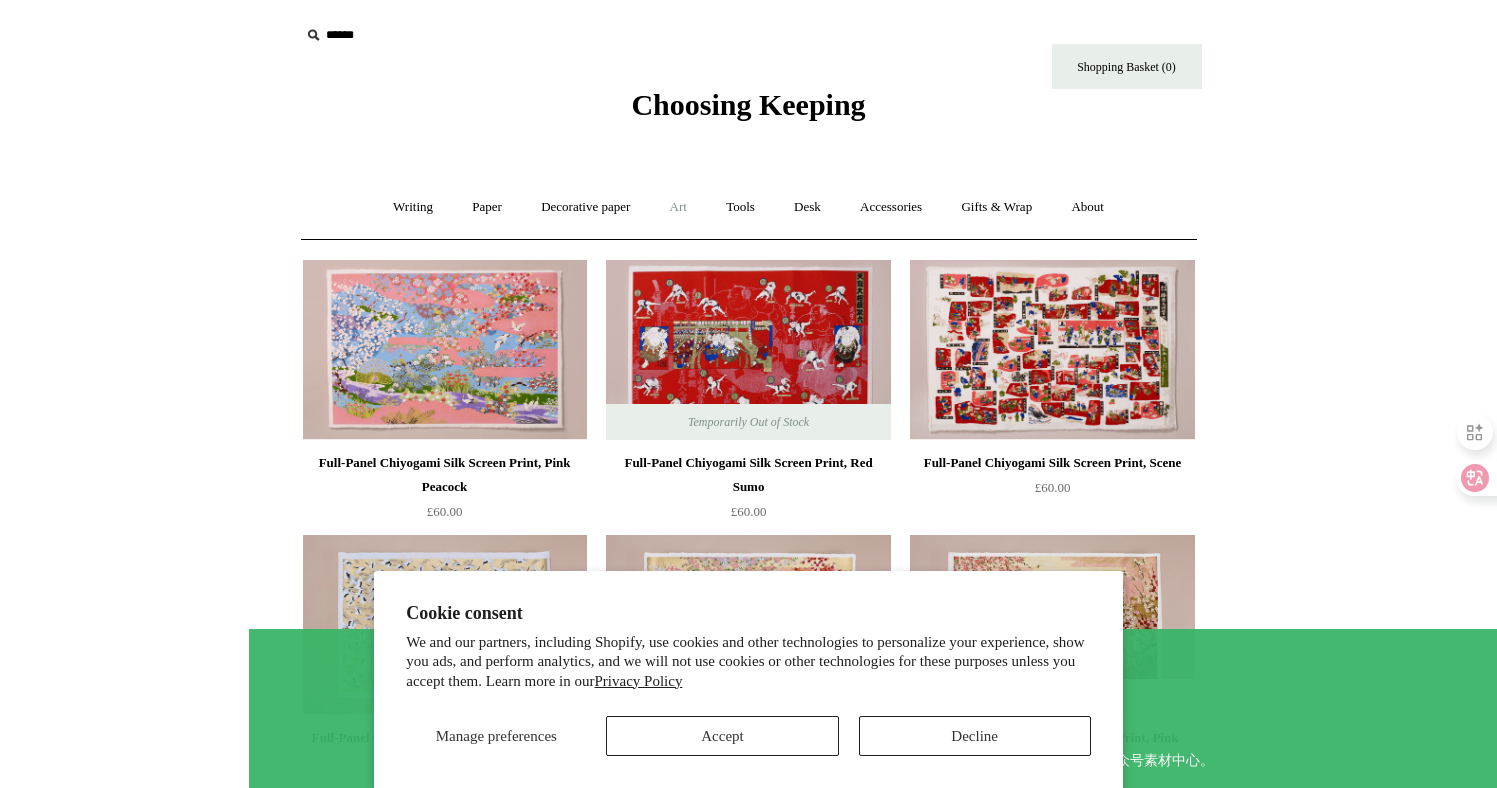 click on "Art +" at bounding box center [678, 207] 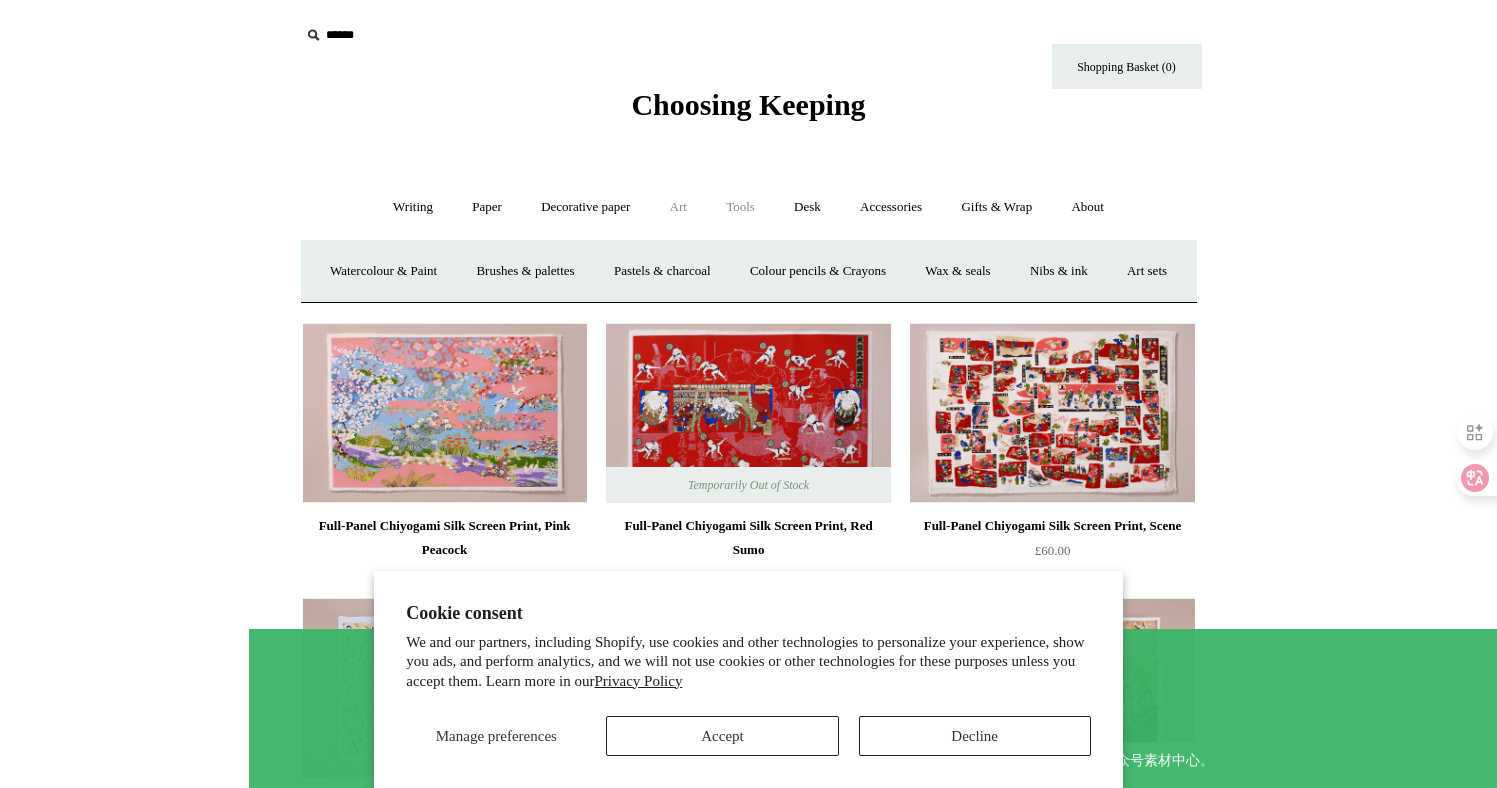 click on "Tools +" at bounding box center (740, 207) 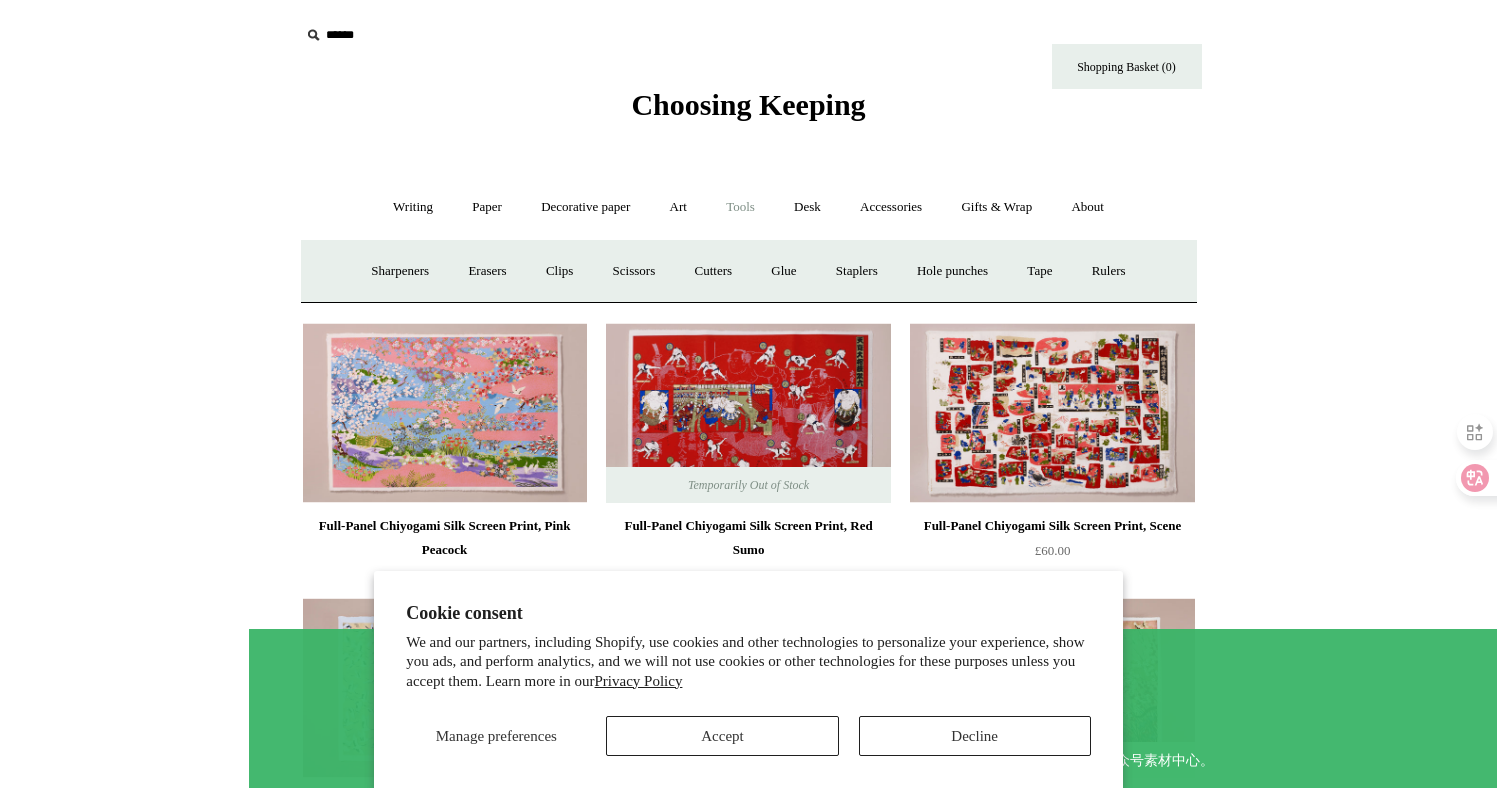 click on "Writing +
Pens by brand +
Kaweco
Lamy
Ohnishi Seisakusho
Pelikan
Tetzbo
Pilot
Platinum
Sailor
Steve Harrison
Fountain pens +" at bounding box center [748, 207] 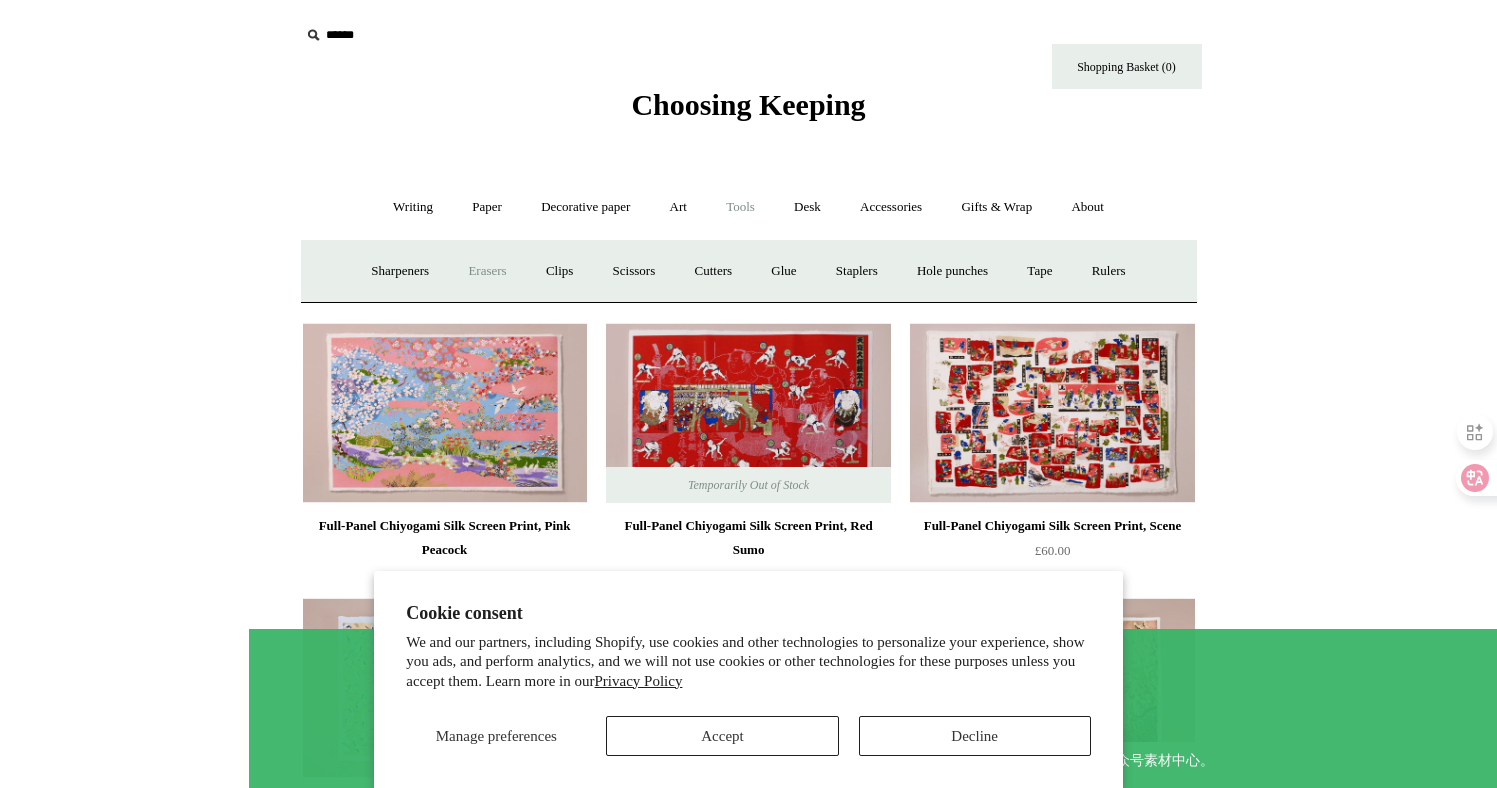 click on "Erasers" at bounding box center [487, 271] 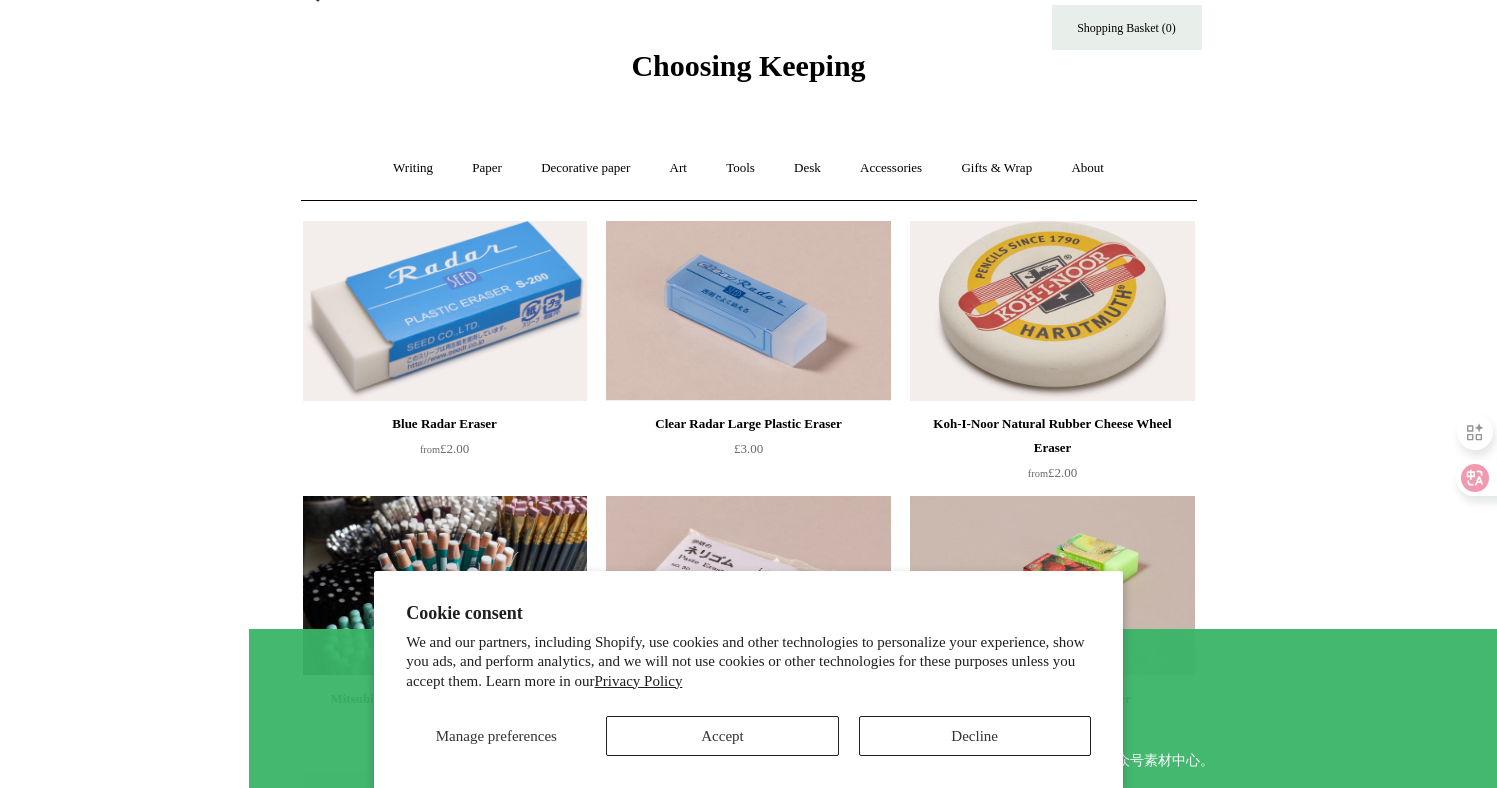 scroll, scrollTop: 0, scrollLeft: 0, axis: both 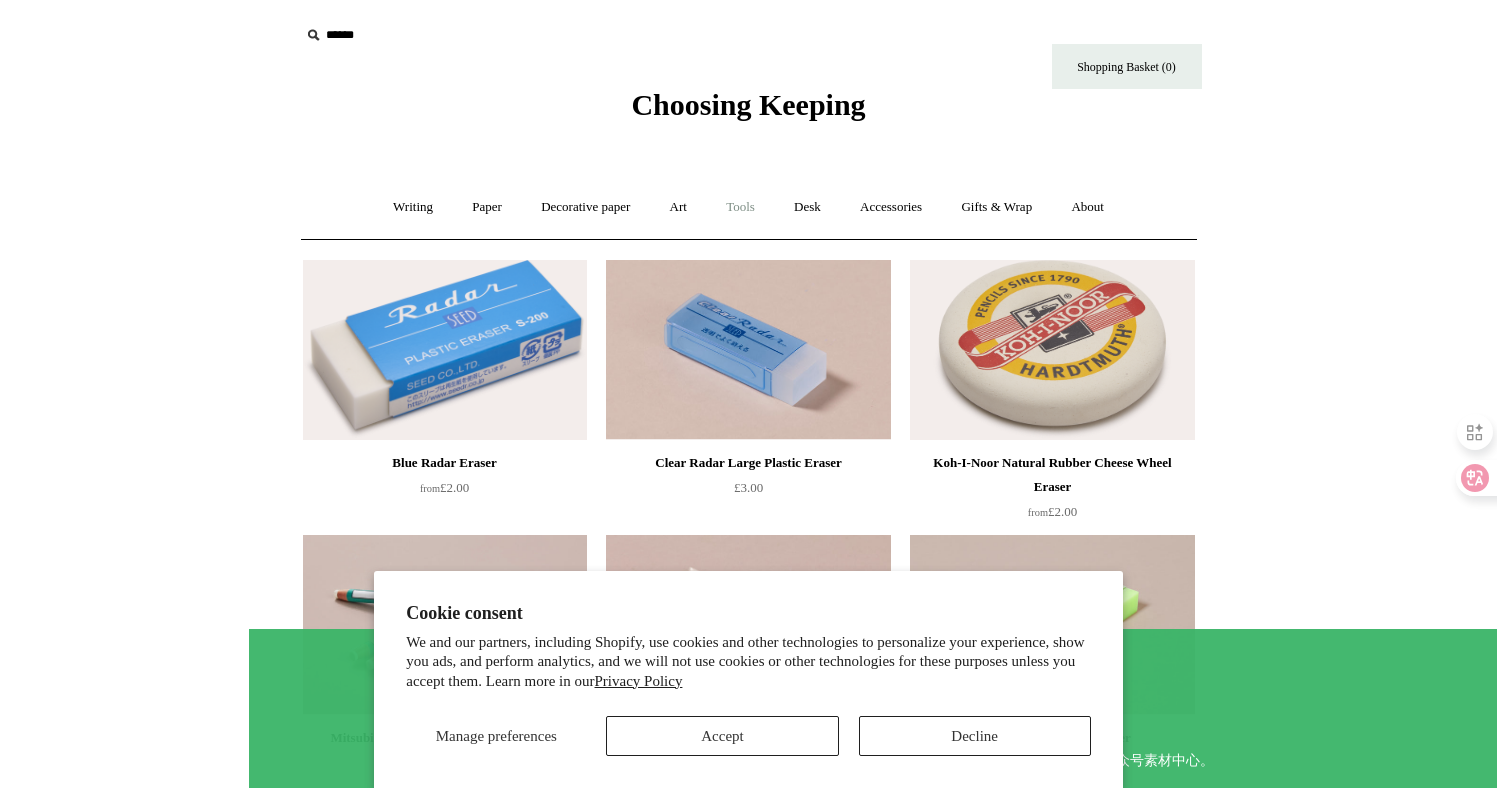 click on "Tools +" at bounding box center (740, 207) 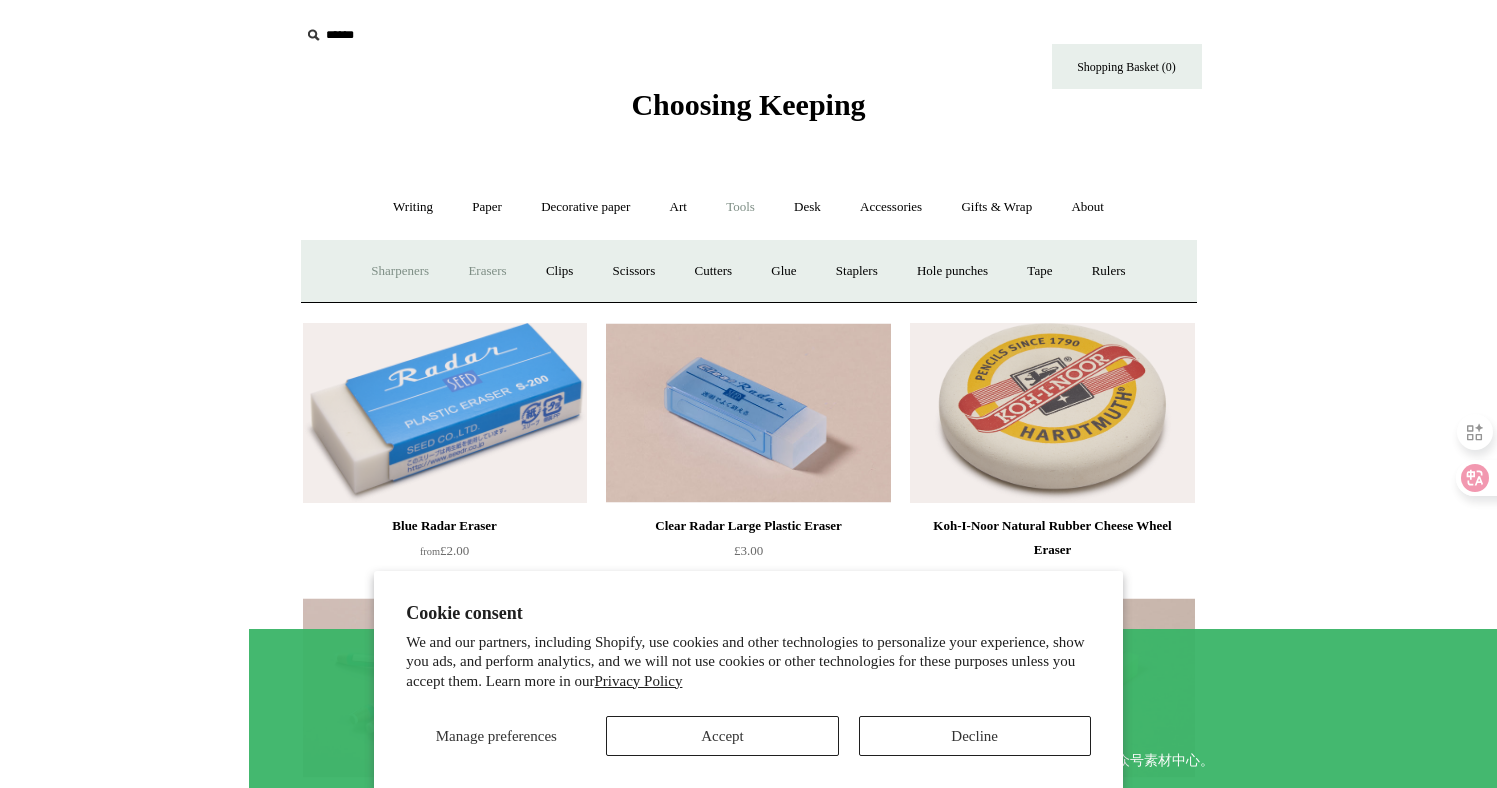click on "Sharpeners" at bounding box center [400, 271] 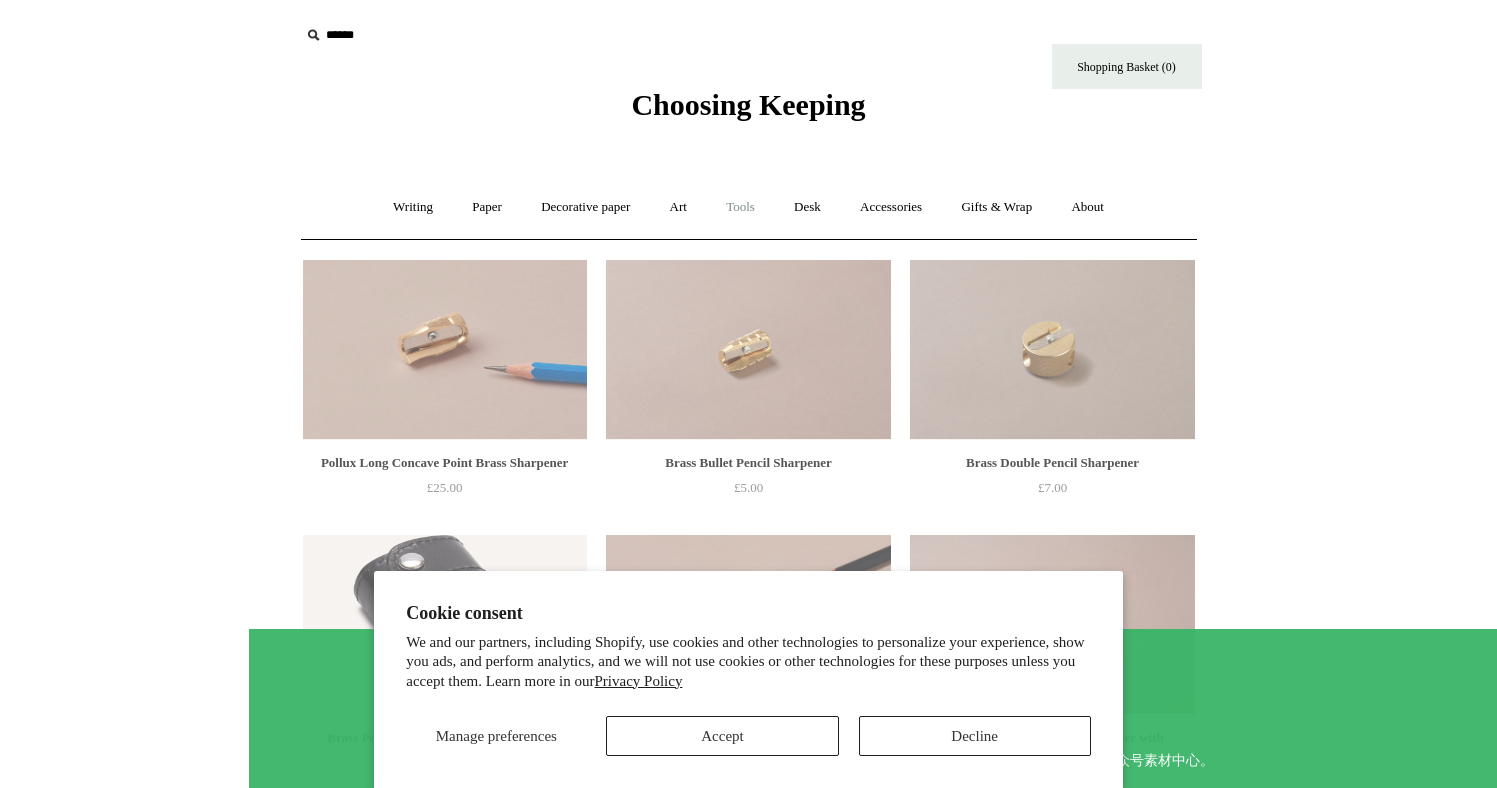 scroll, scrollTop: 0, scrollLeft: 0, axis: both 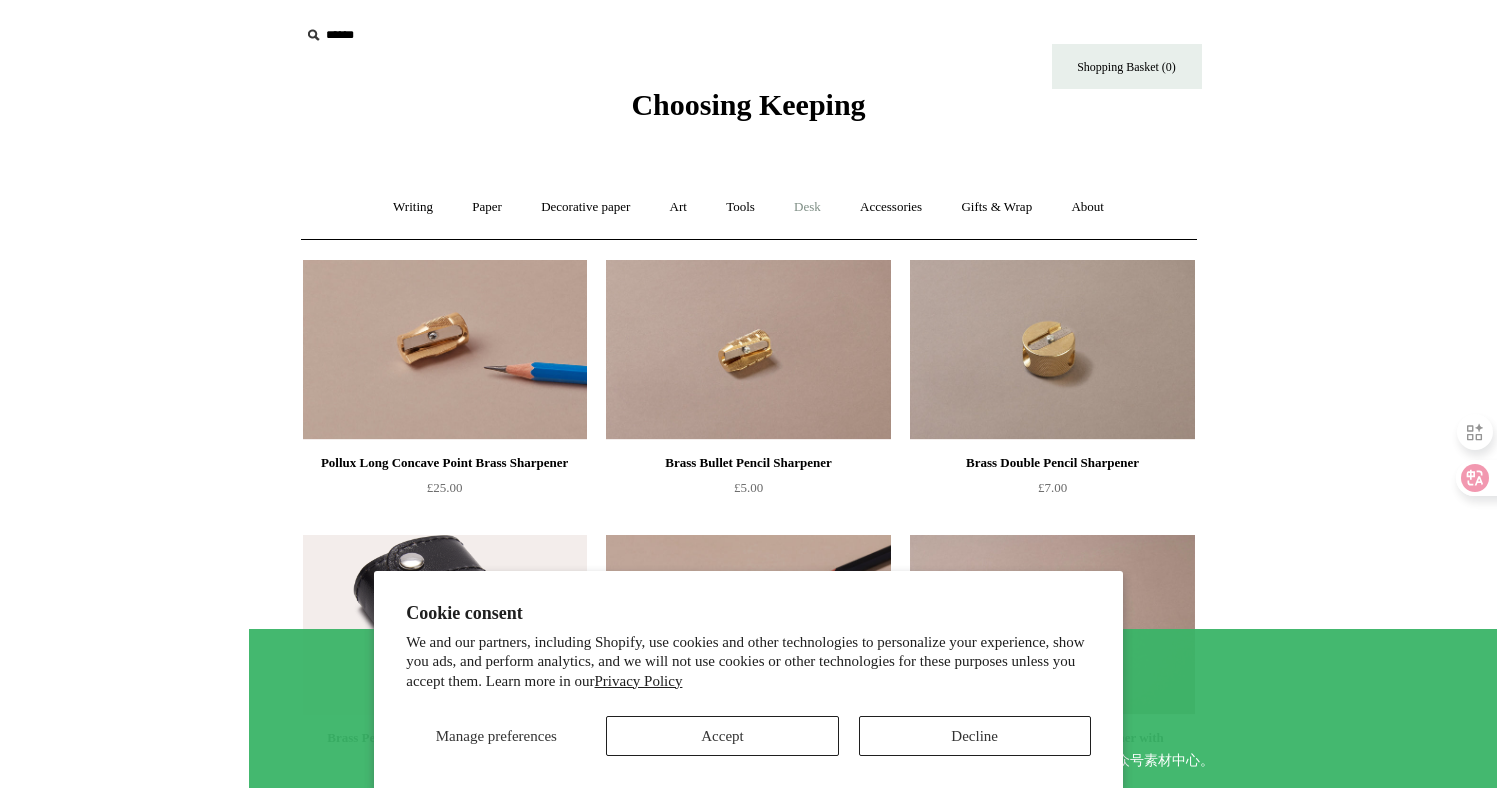 click on "Desk +" at bounding box center [807, 207] 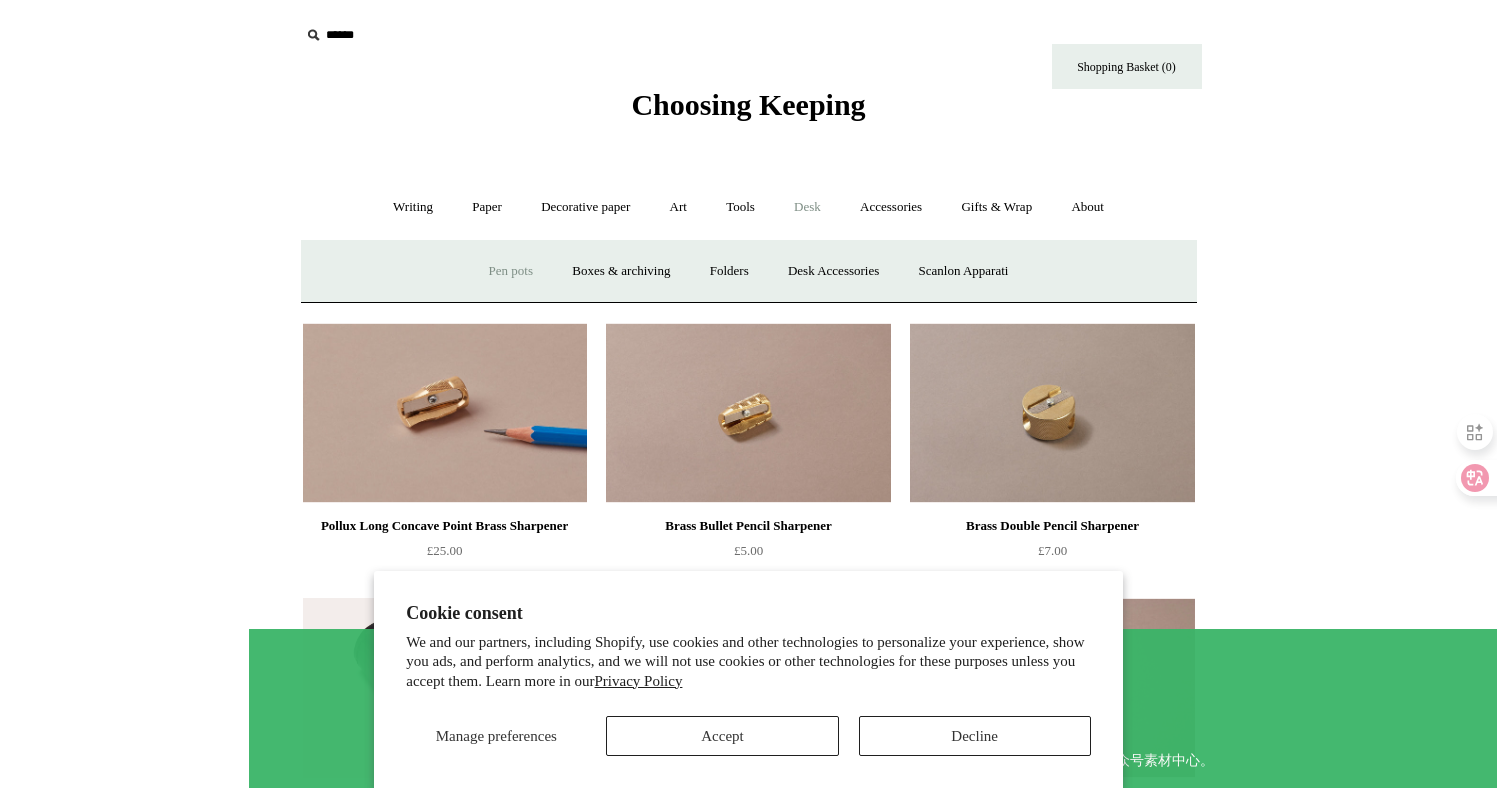 click on "Pen pots" at bounding box center [511, 271] 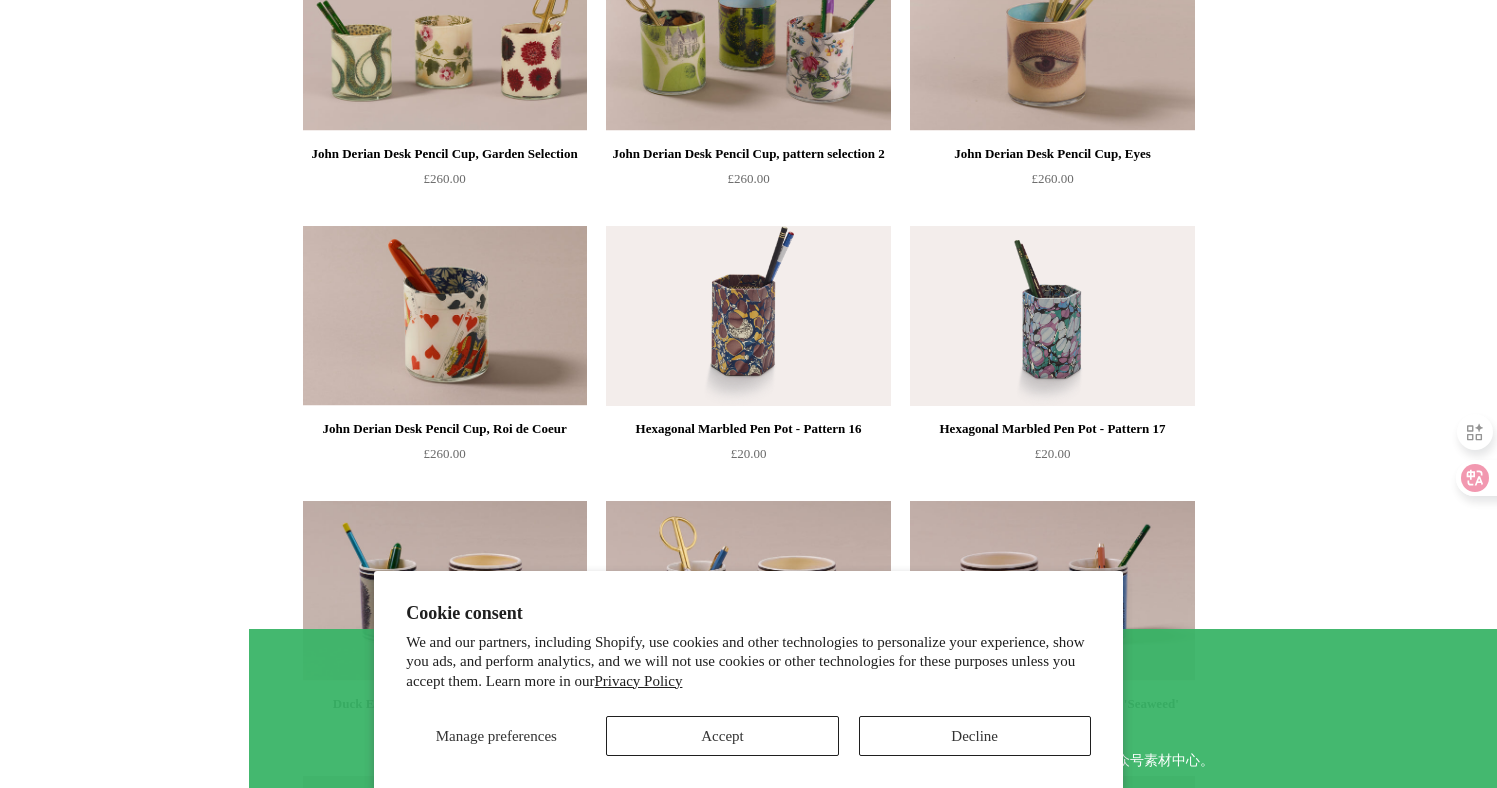 scroll, scrollTop: 0, scrollLeft: 0, axis: both 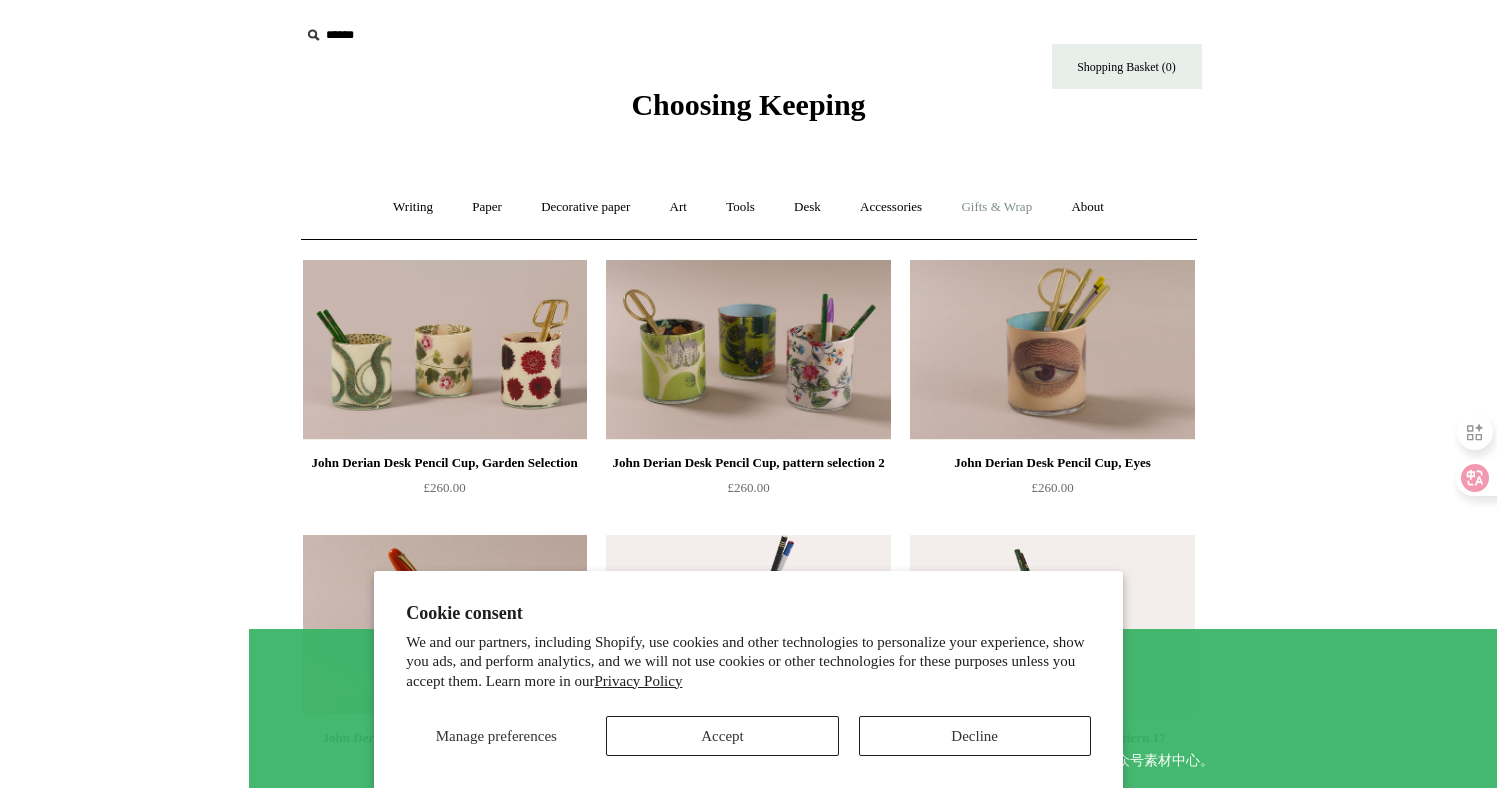 click on "Gifts & Wrap +" at bounding box center (996, 207) 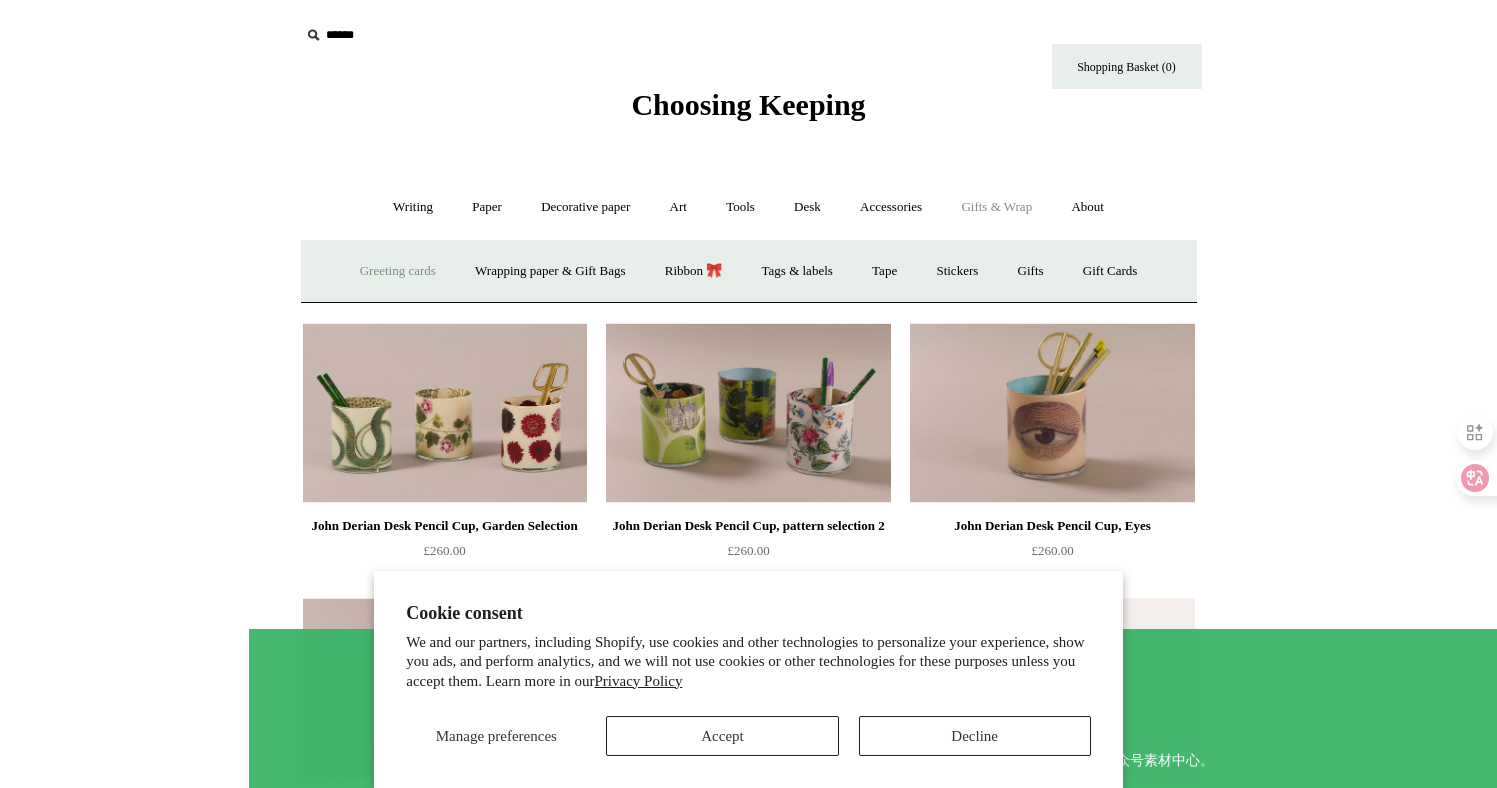 click on "Greeting cards +" at bounding box center [398, 271] 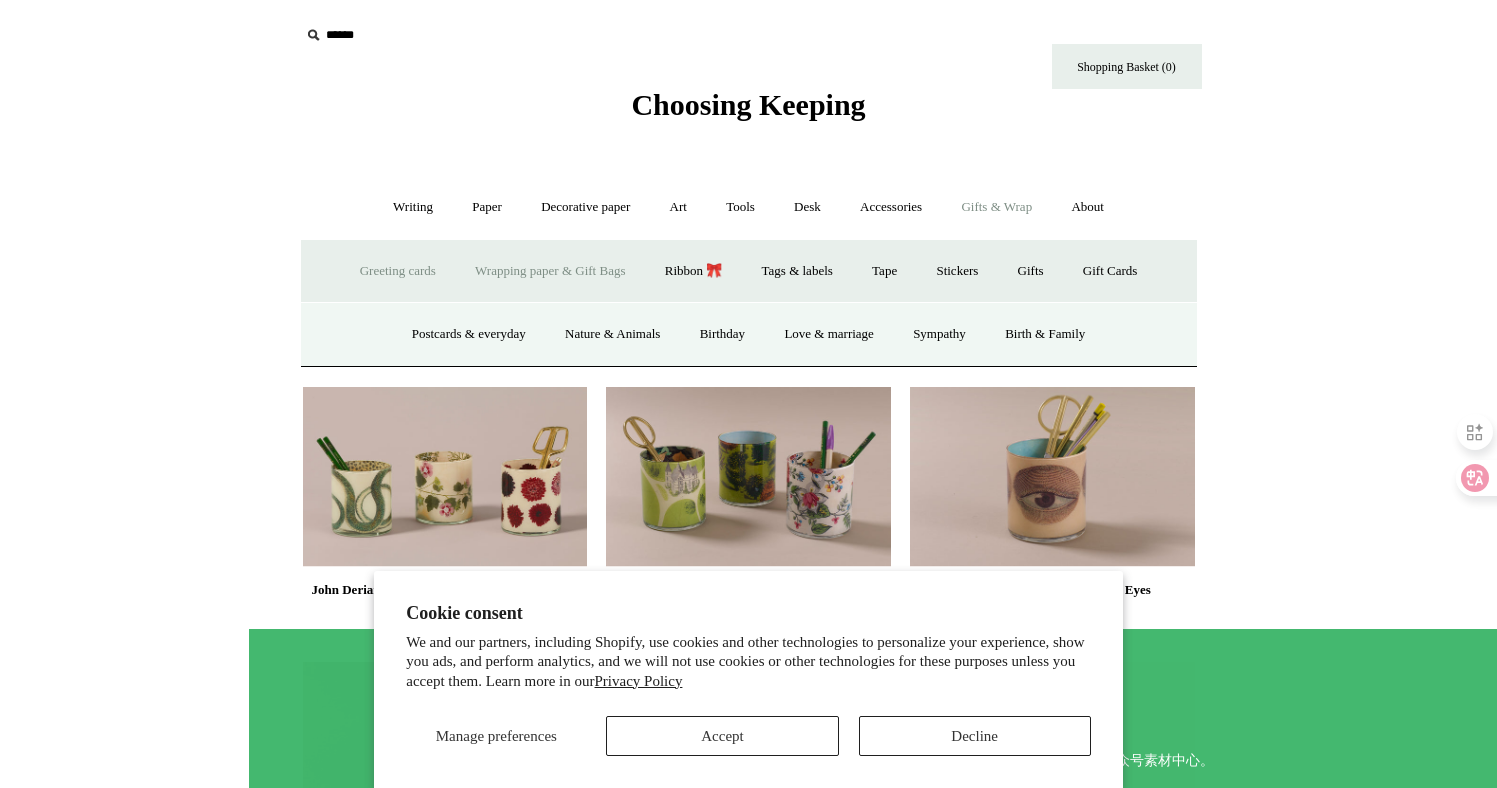 click on "Wrapping paper & Gift Bags" at bounding box center (550, 271) 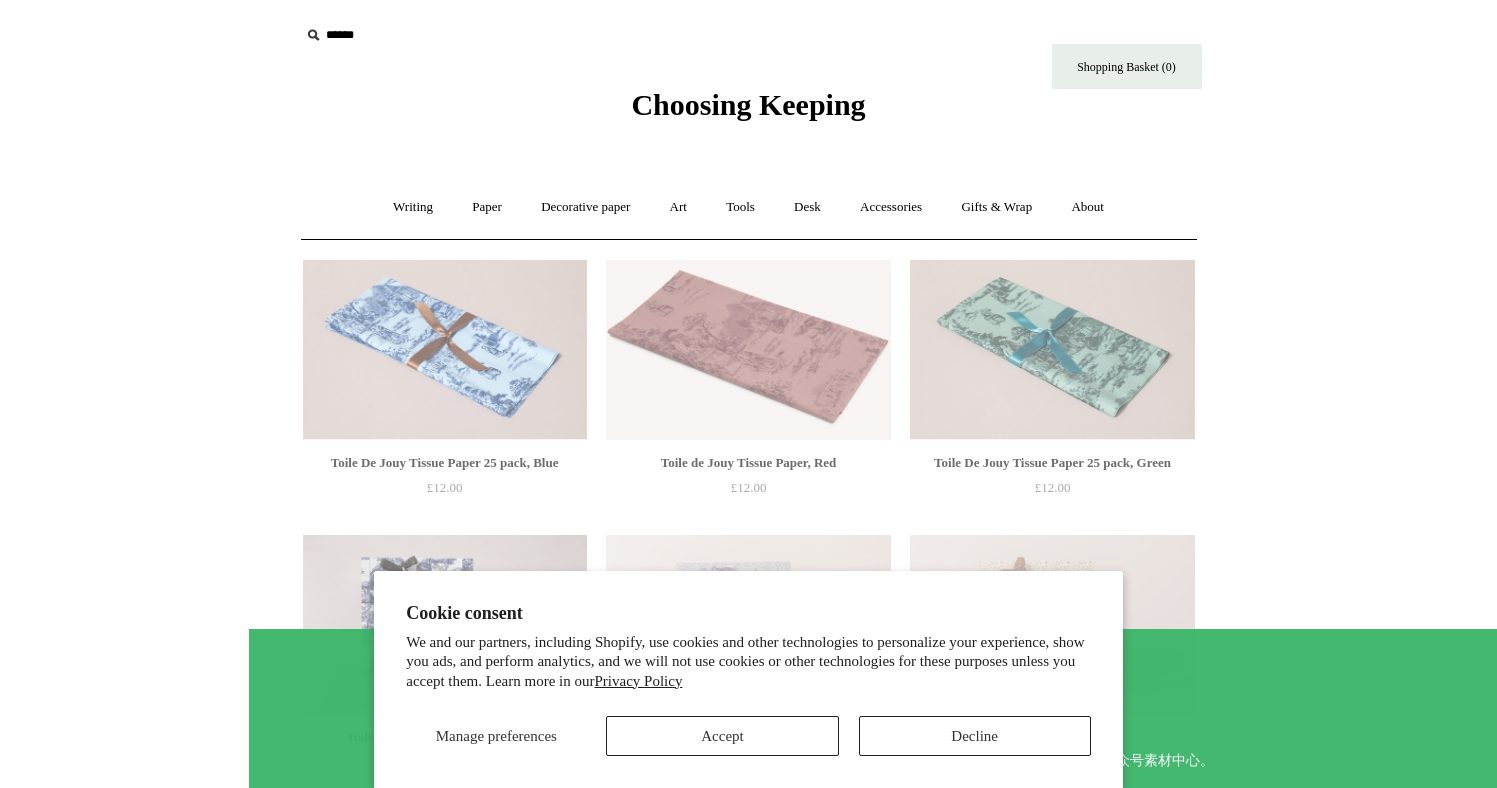 scroll, scrollTop: 0, scrollLeft: 0, axis: both 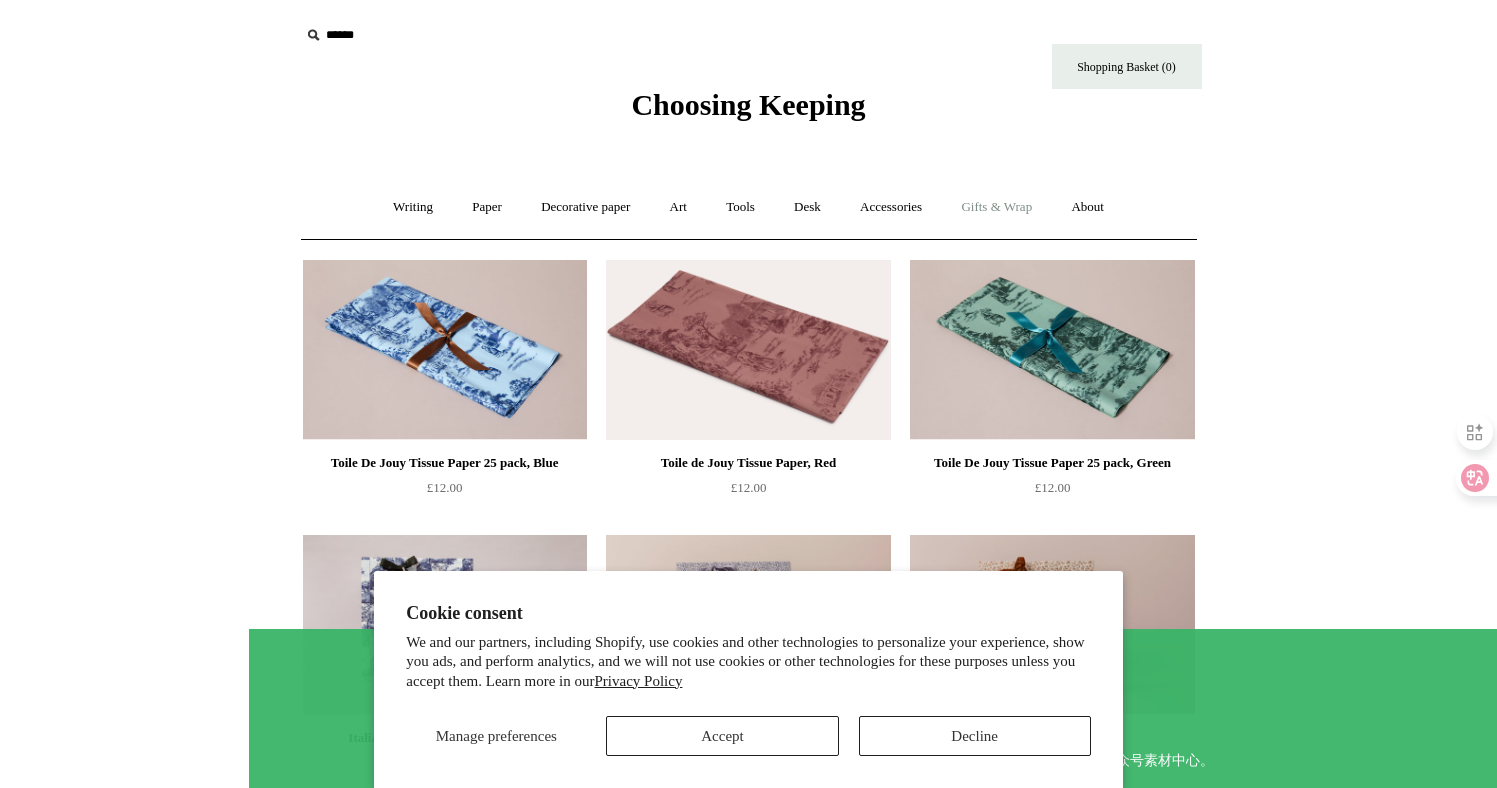 click on "Gifts & Wrap +" at bounding box center [996, 207] 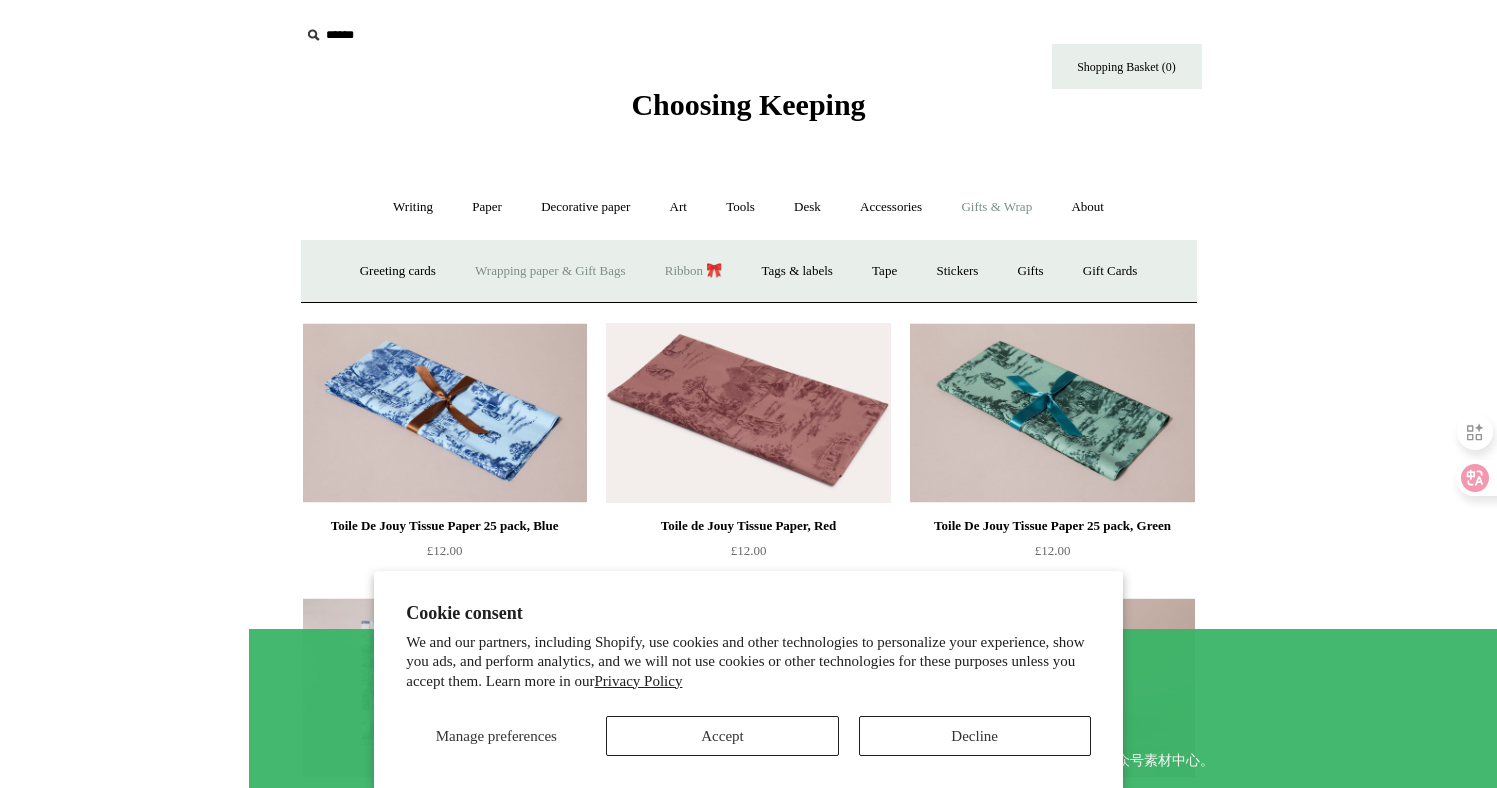 click on "Ribbon 🎀" at bounding box center (694, 271) 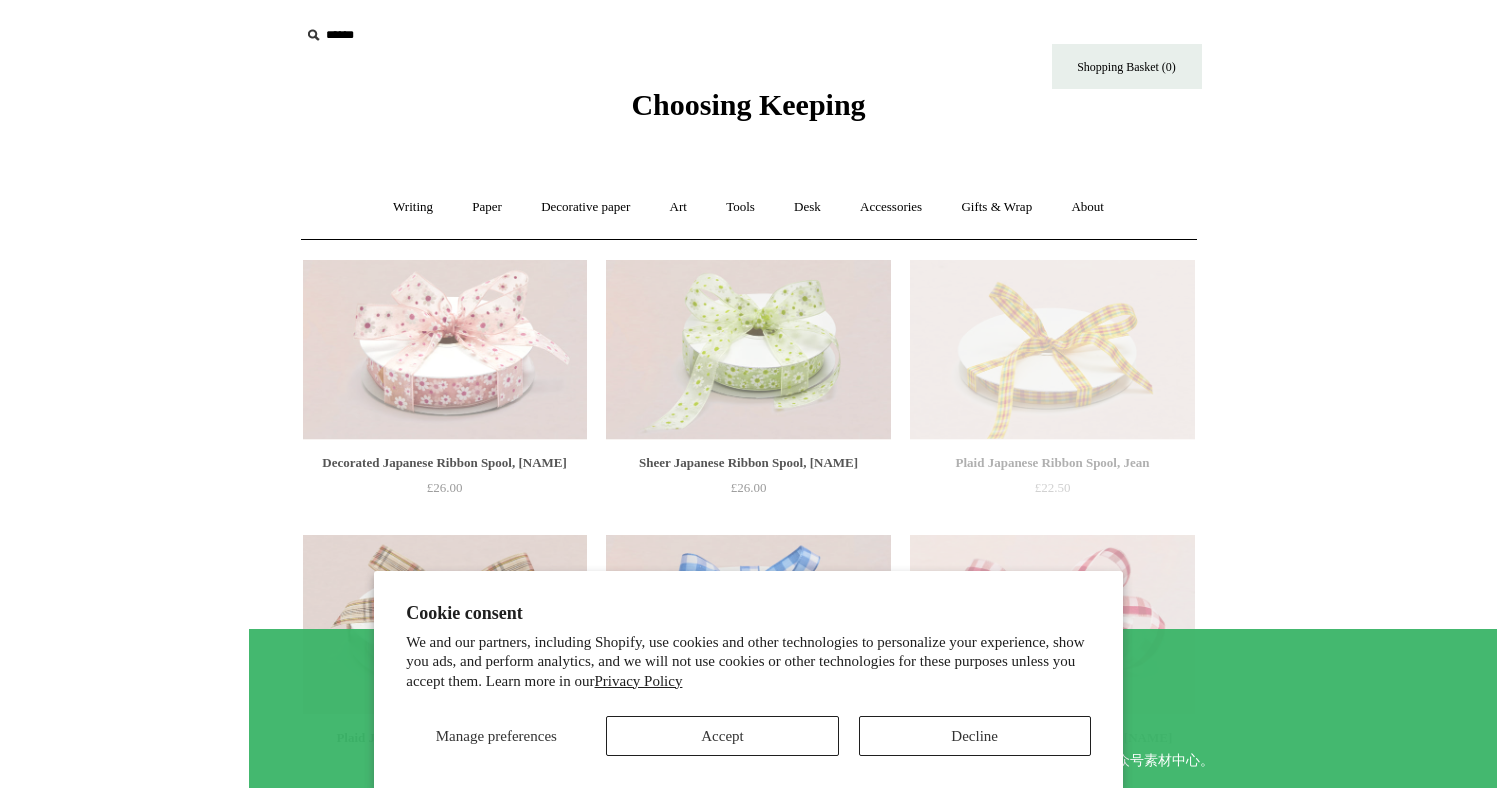 scroll, scrollTop: 0, scrollLeft: 0, axis: both 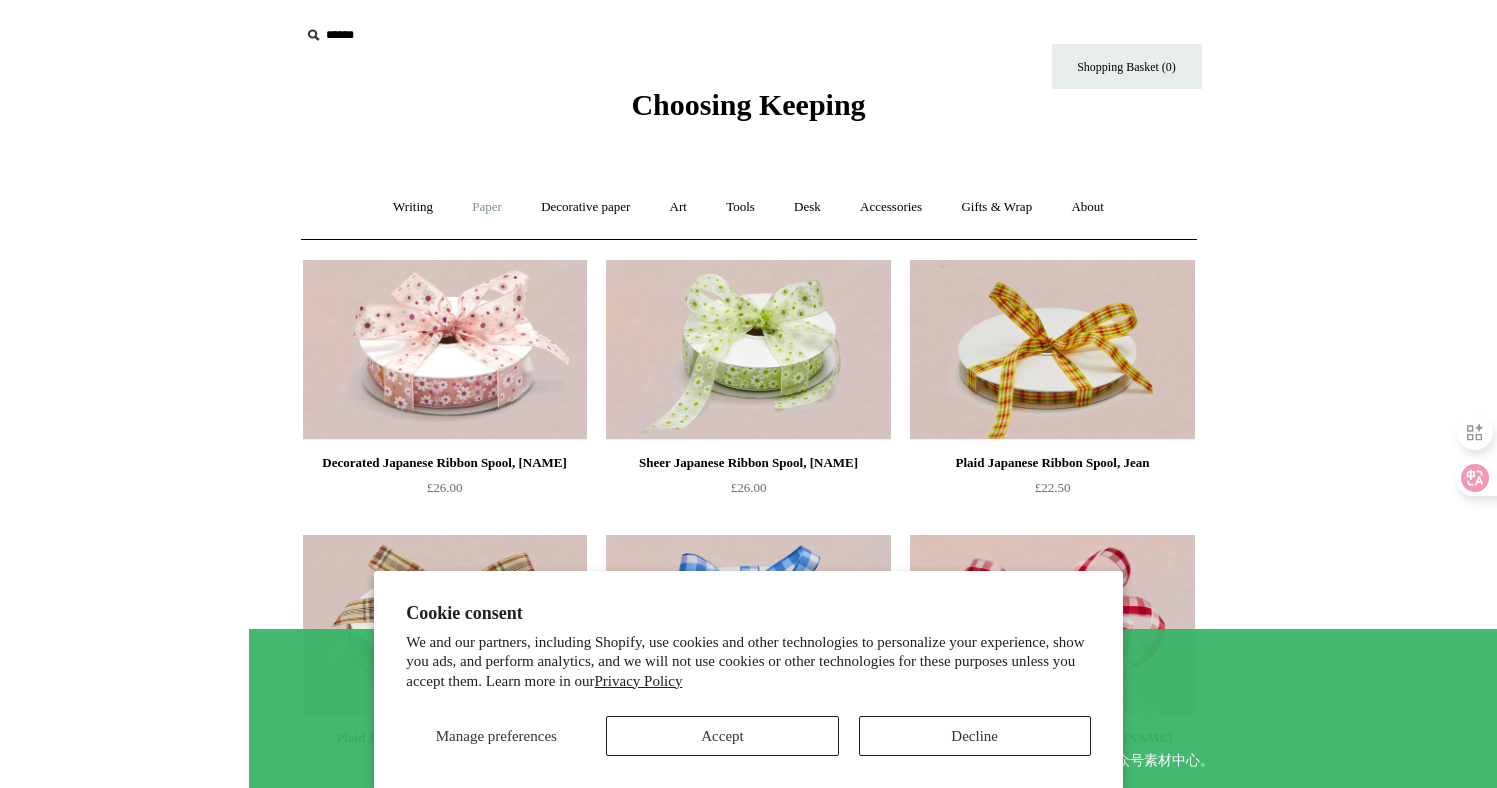click on "Paper +" at bounding box center [487, 207] 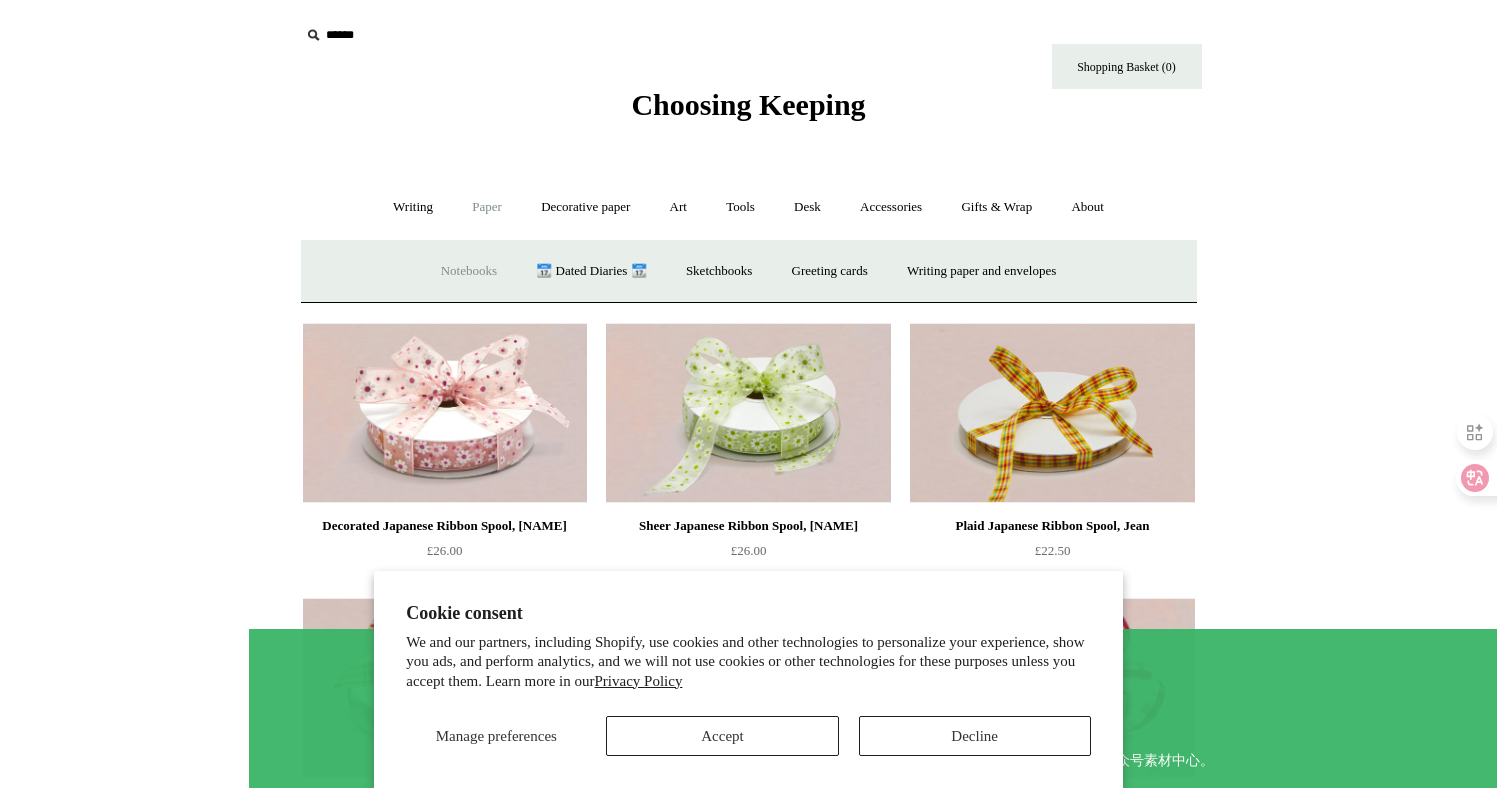 click on "Notebooks +" at bounding box center [469, 271] 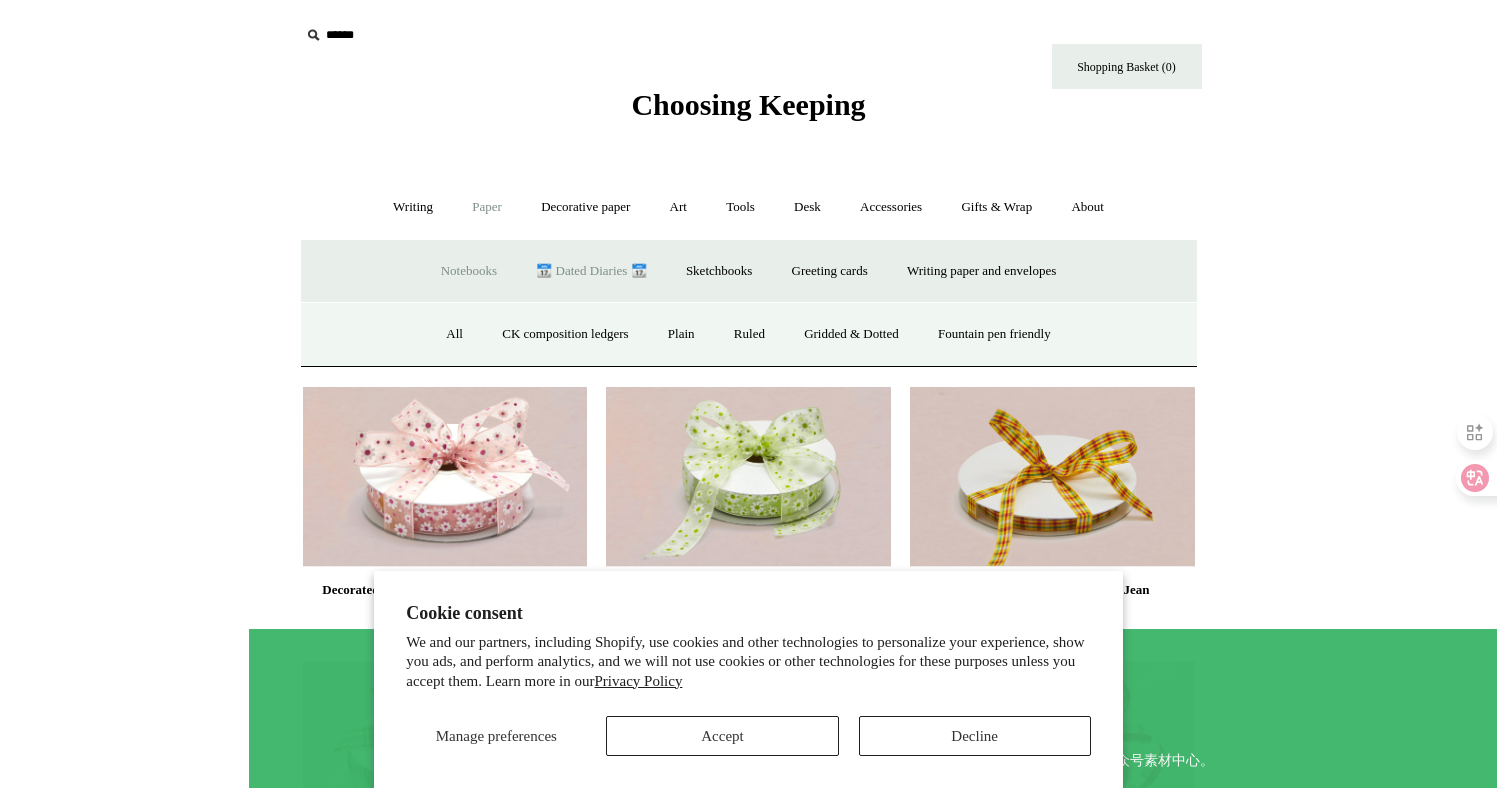 click on "📆 Dated Diaries 📆" at bounding box center [591, 271] 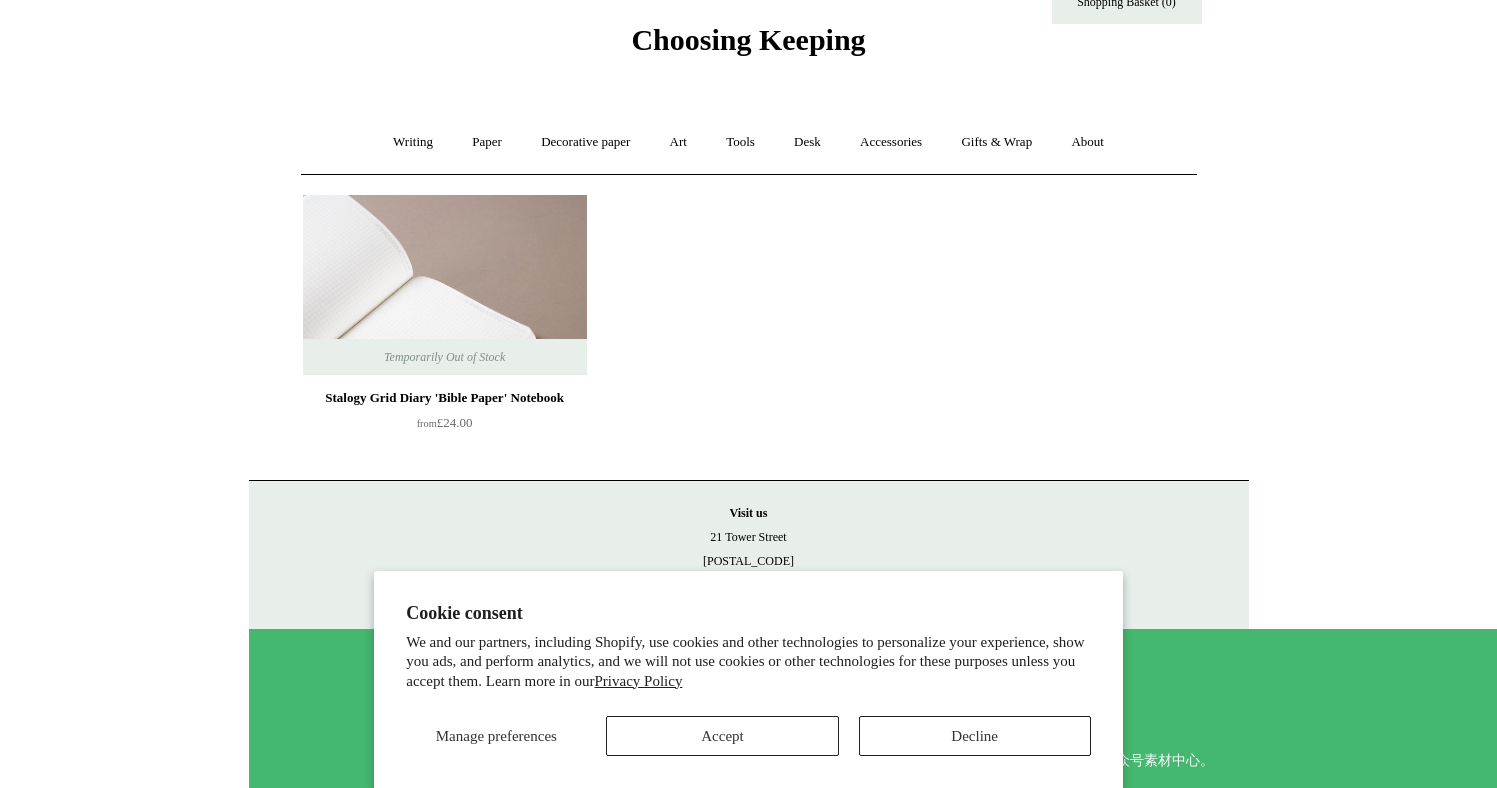 scroll, scrollTop: 70, scrollLeft: 0, axis: vertical 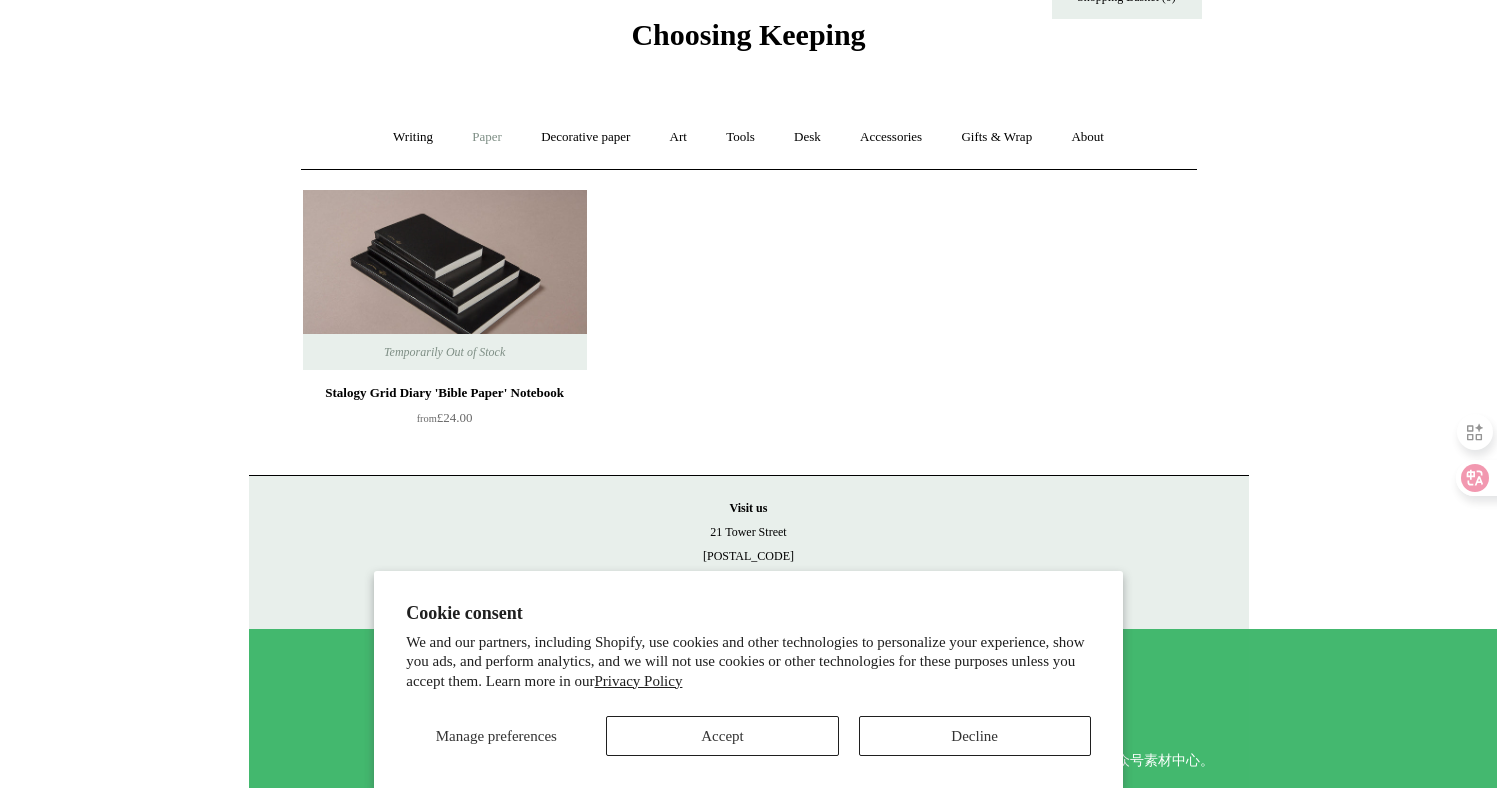 click on "Paper +" at bounding box center [487, 137] 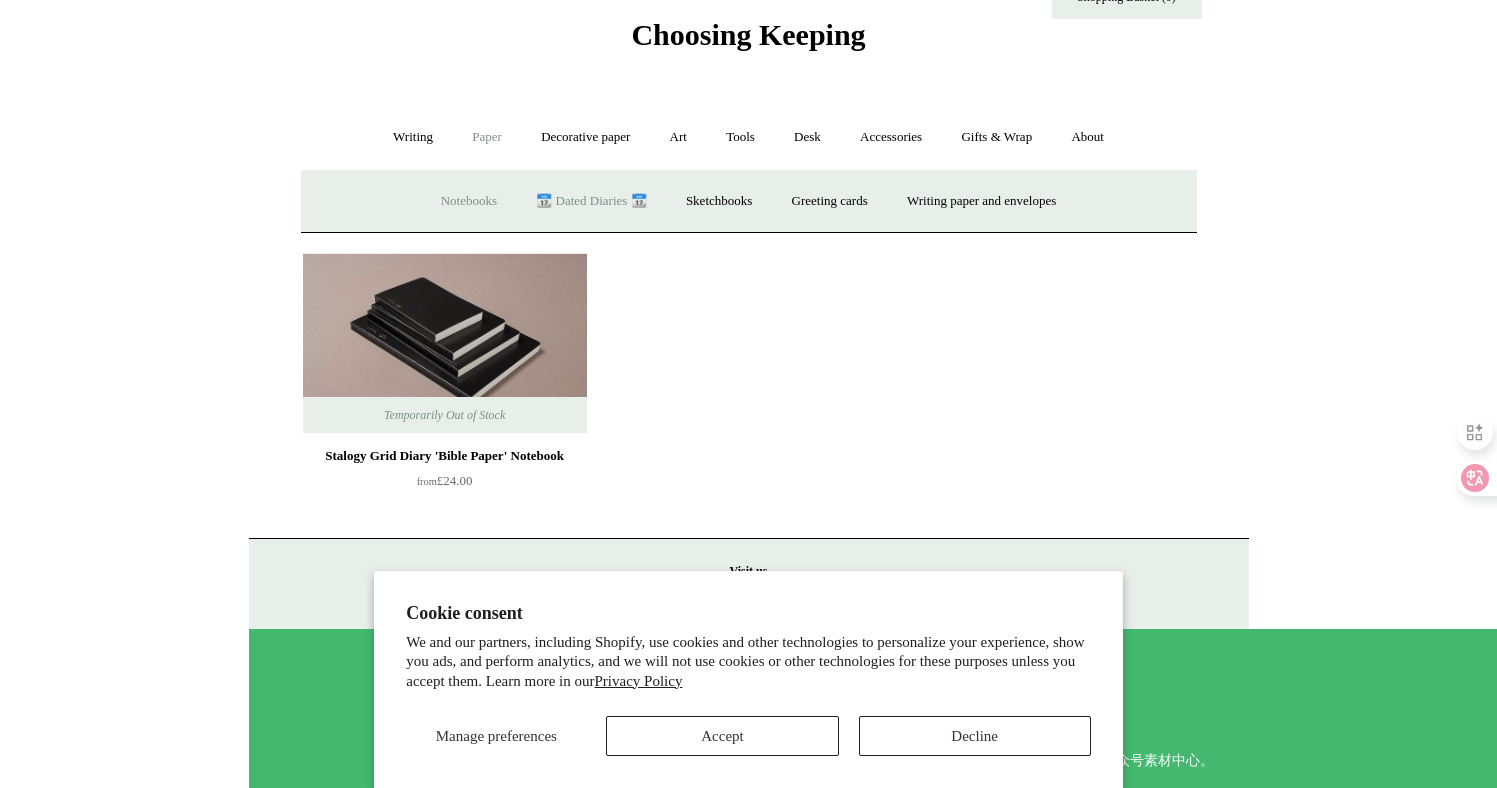 click on "Notebooks +" at bounding box center (469, 201) 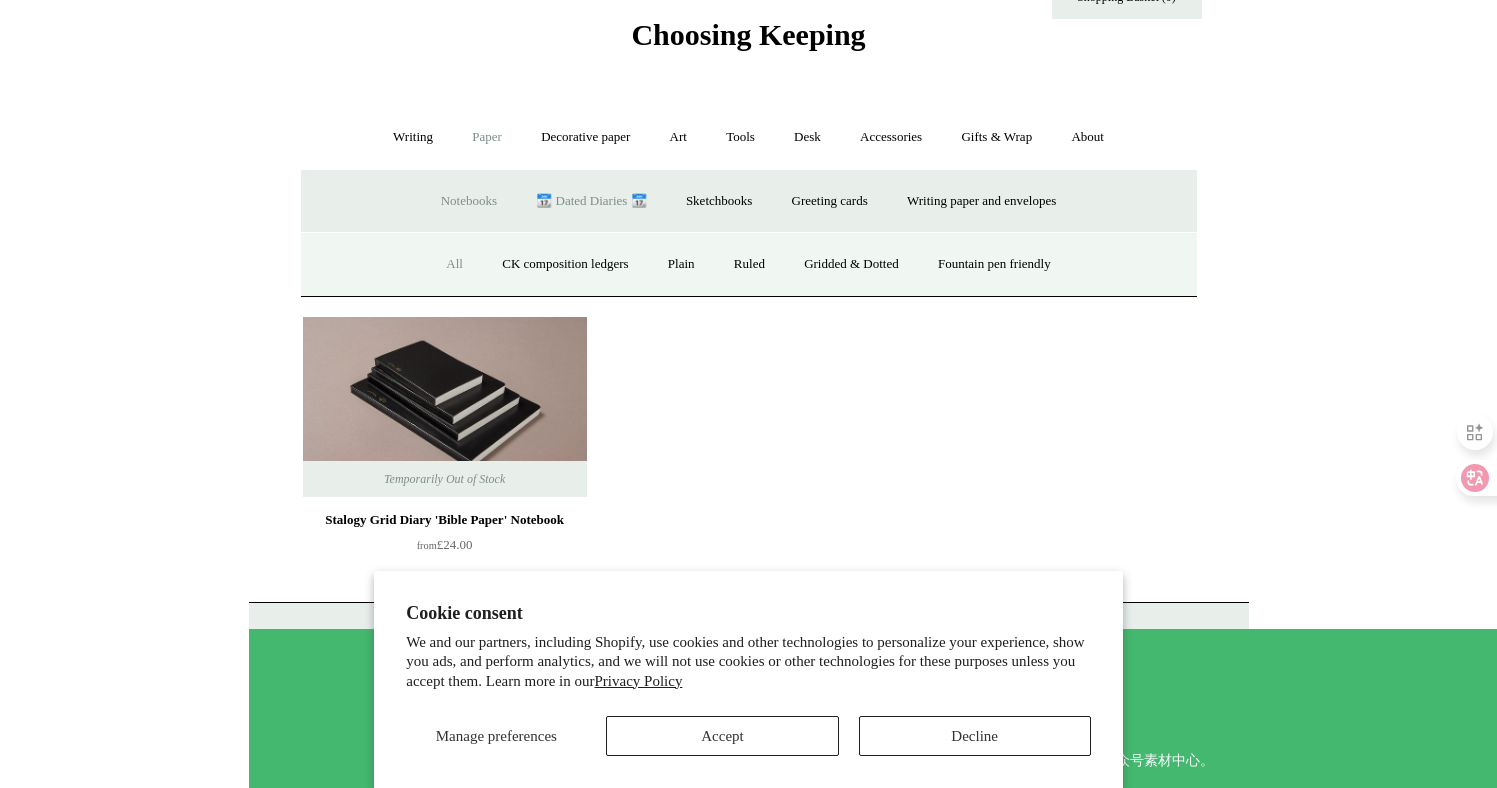 click on "All" at bounding box center (454, 264) 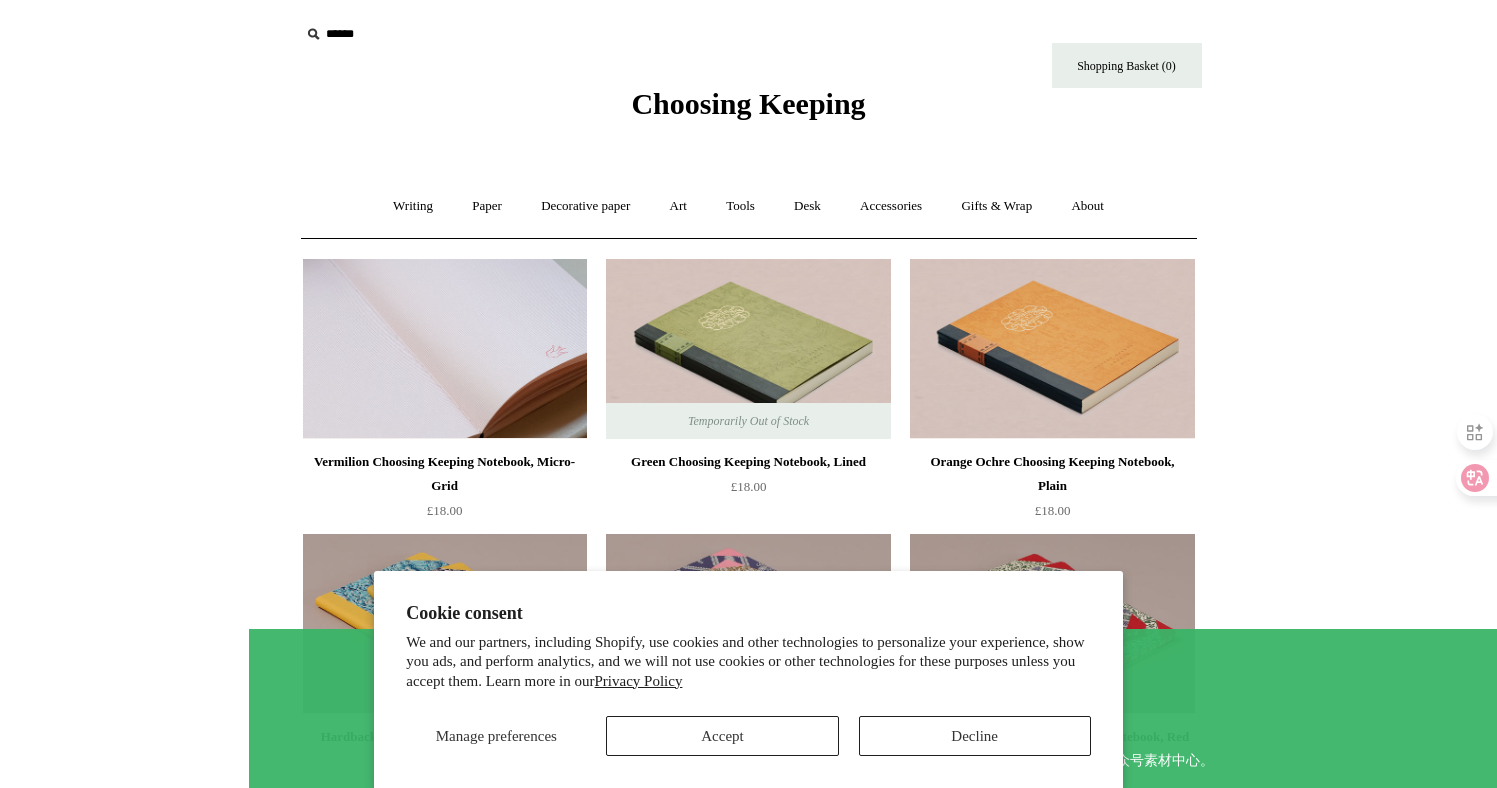 scroll, scrollTop: 0, scrollLeft: 0, axis: both 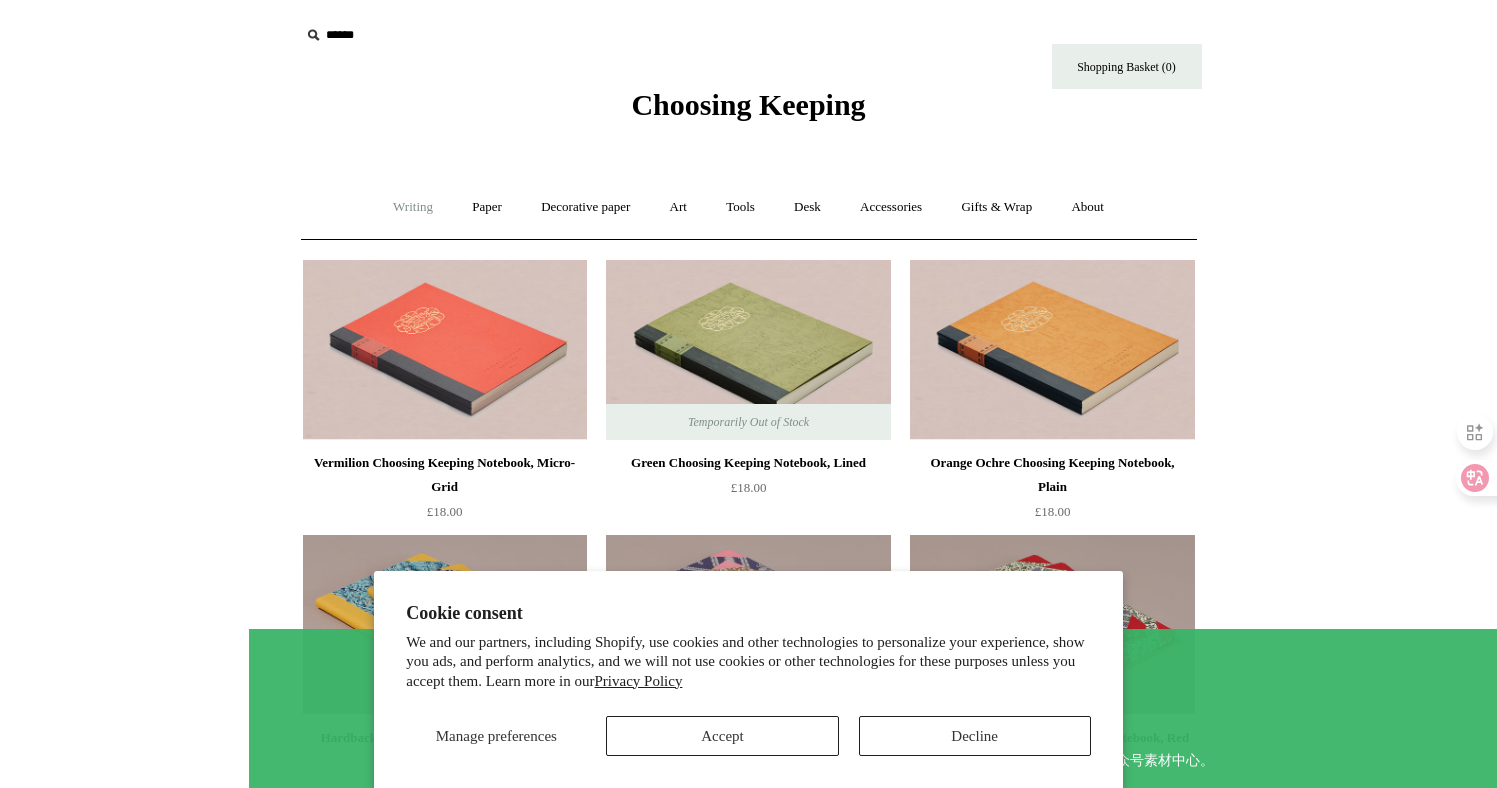 click on "Writing +" at bounding box center [413, 207] 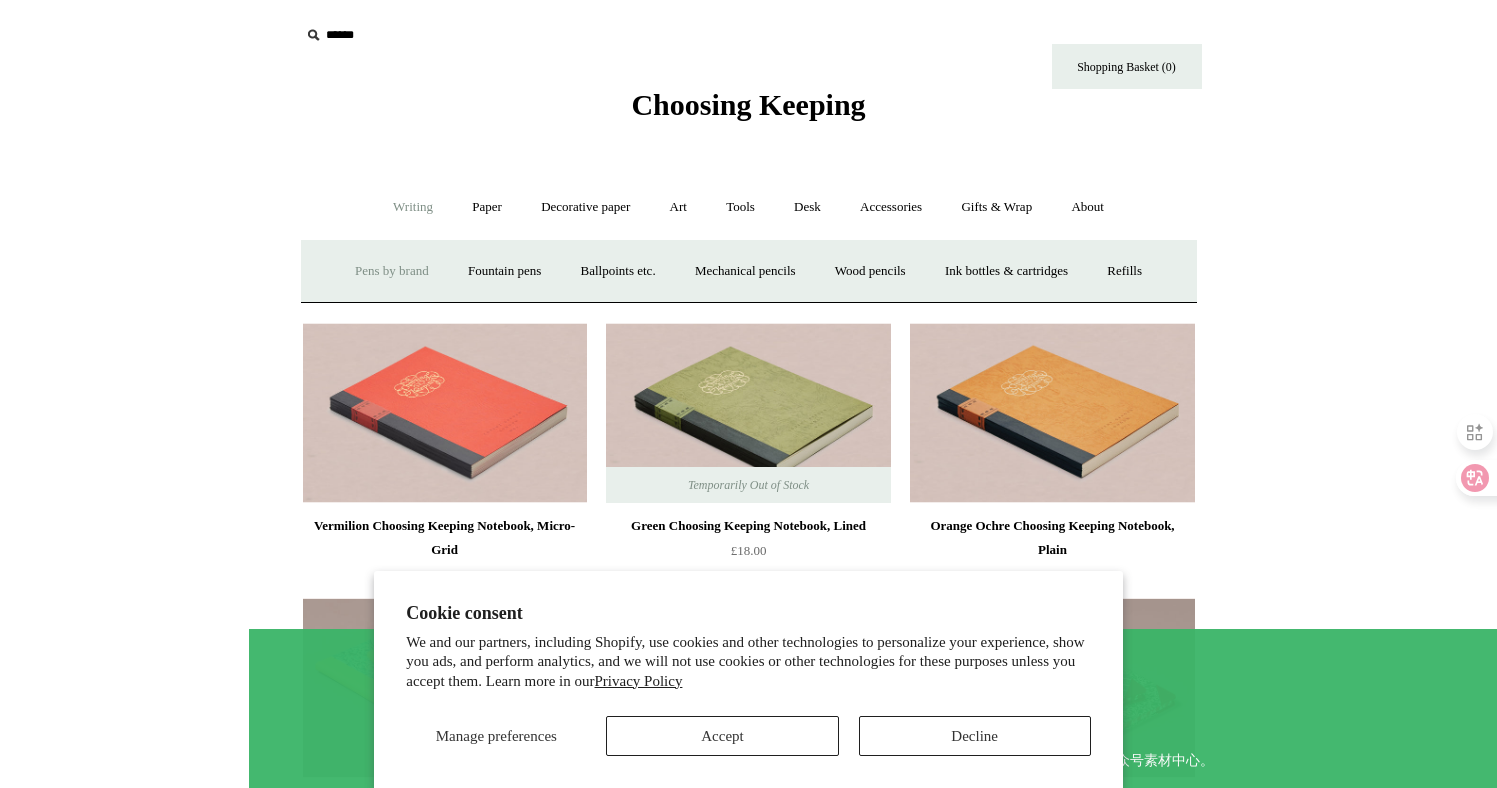 click on "Pens by brand +" at bounding box center [392, 271] 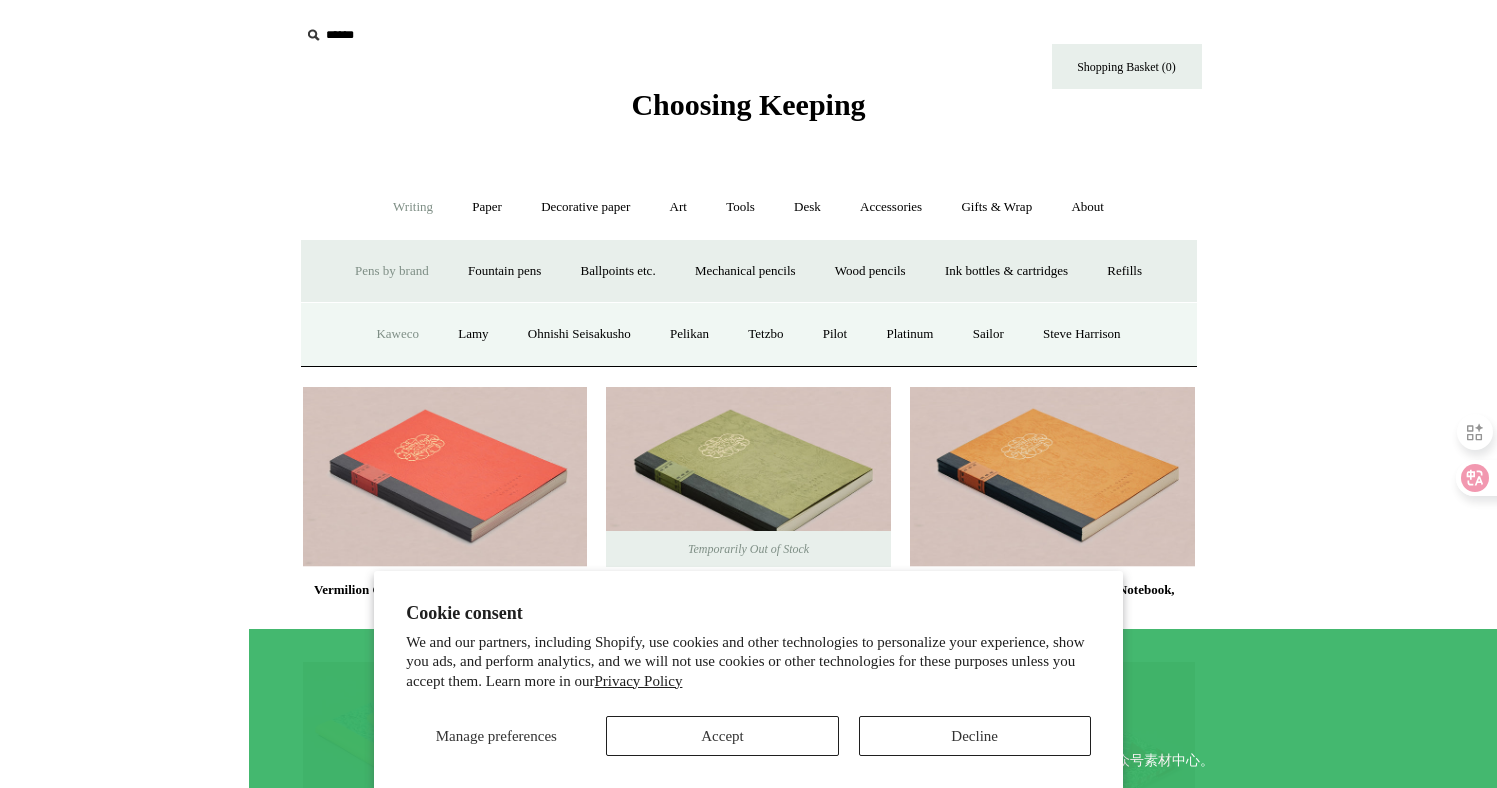 click on "Kaweco" at bounding box center [397, 334] 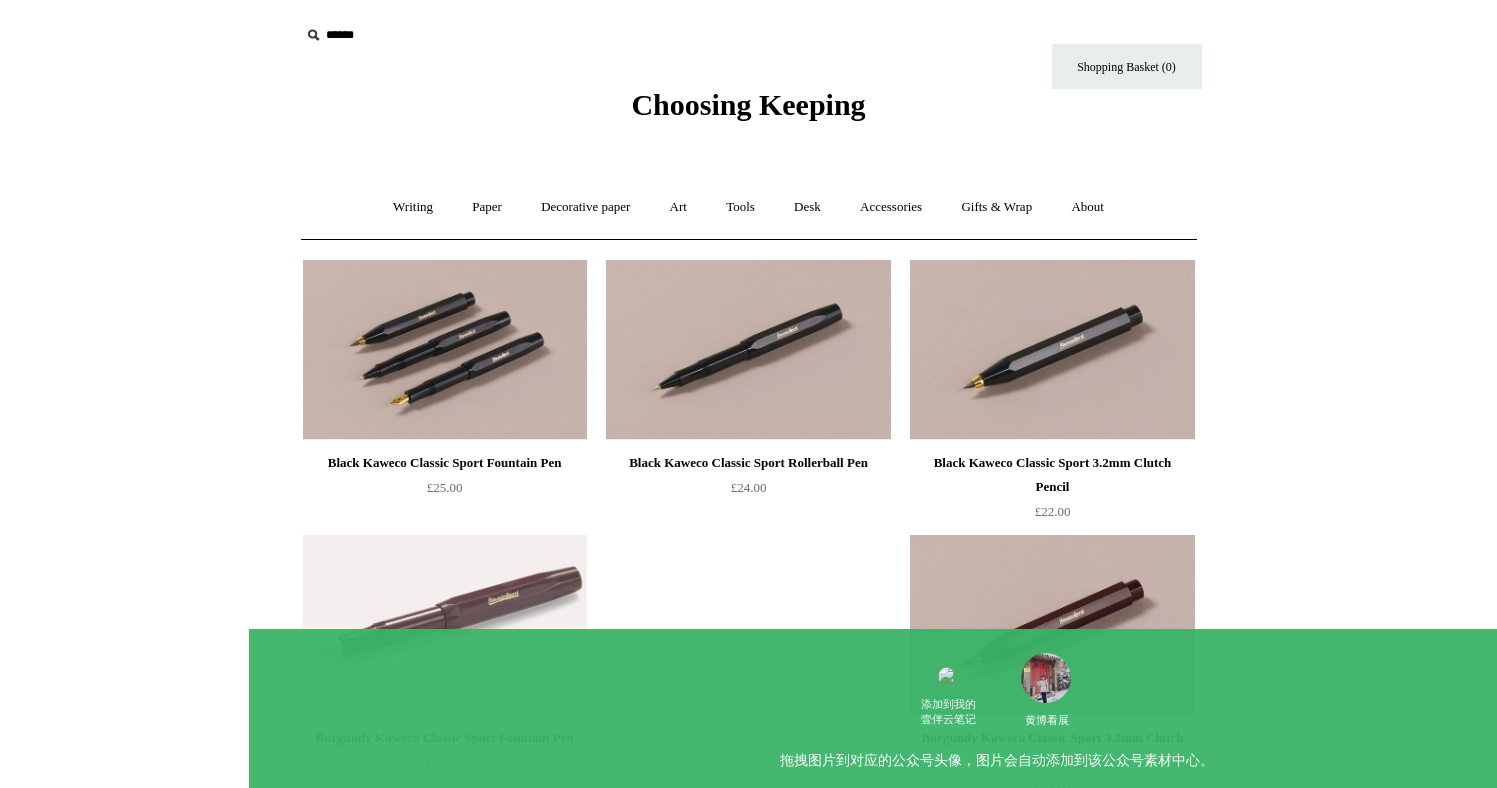scroll, scrollTop: 0, scrollLeft: 0, axis: both 